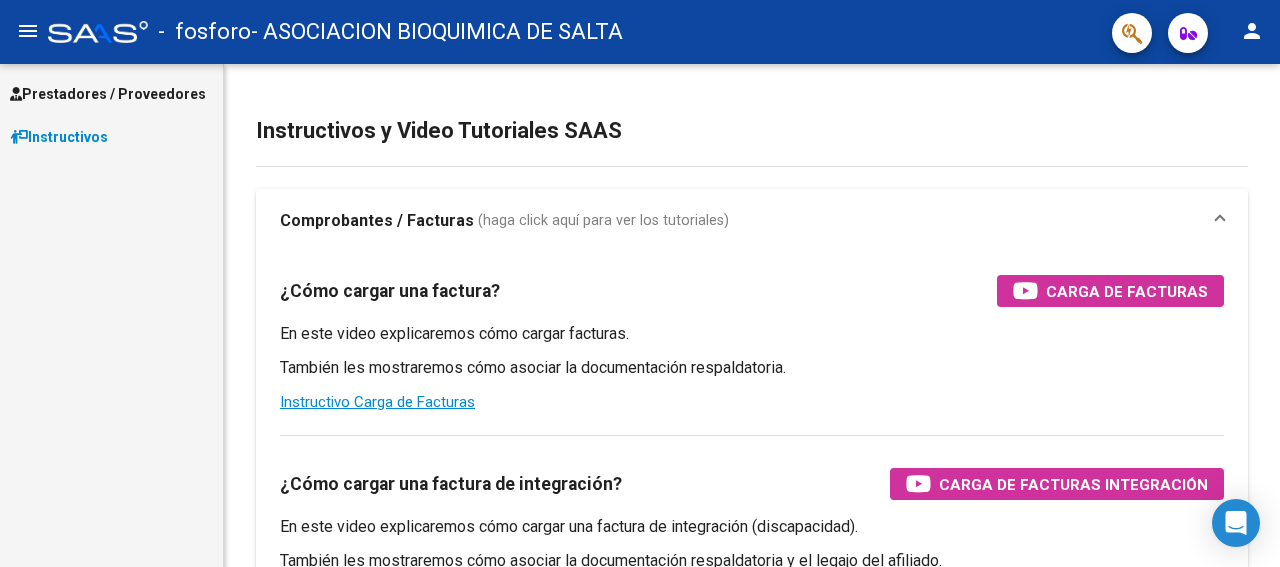 scroll, scrollTop: 0, scrollLeft: 0, axis: both 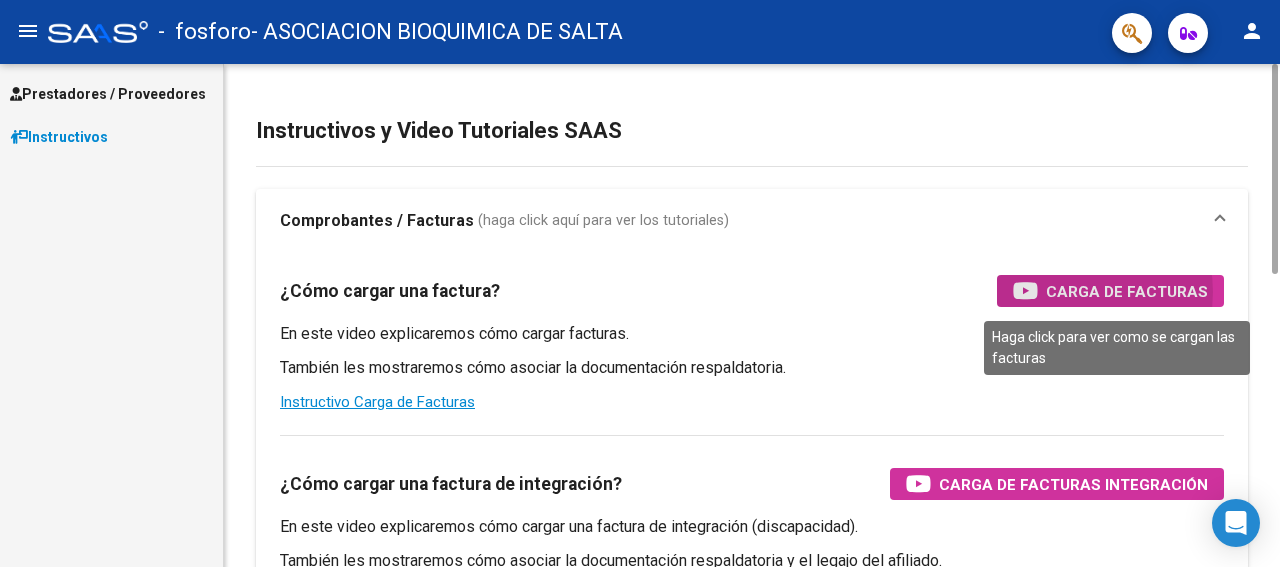 click on "Carga de Facturas" at bounding box center [1127, 291] 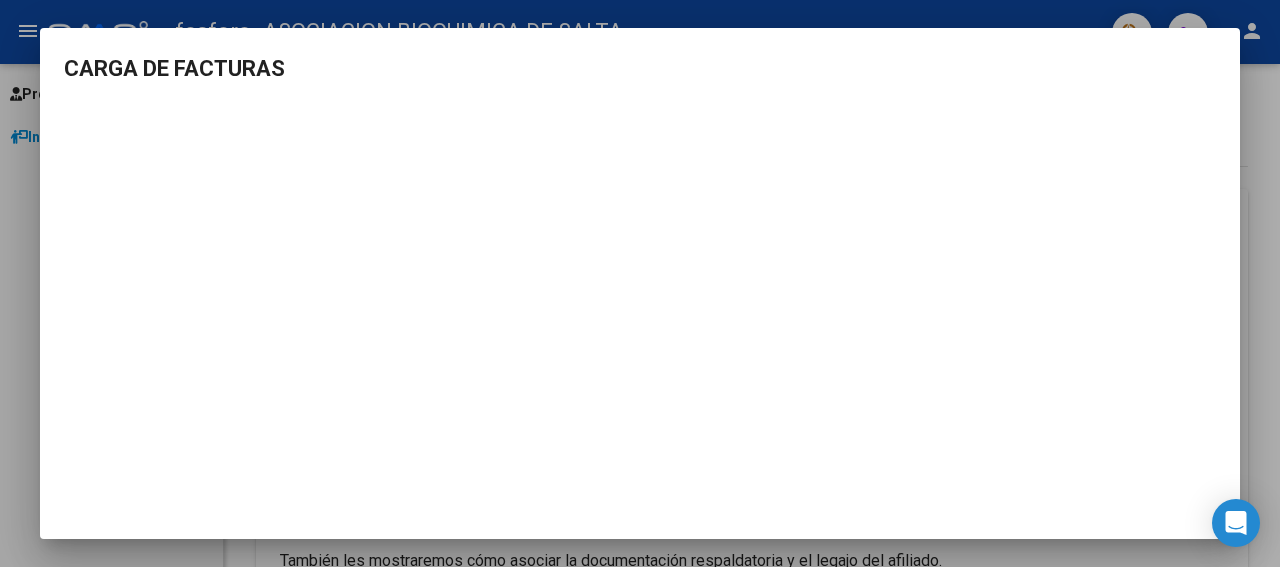 scroll, scrollTop: 1, scrollLeft: 0, axis: vertical 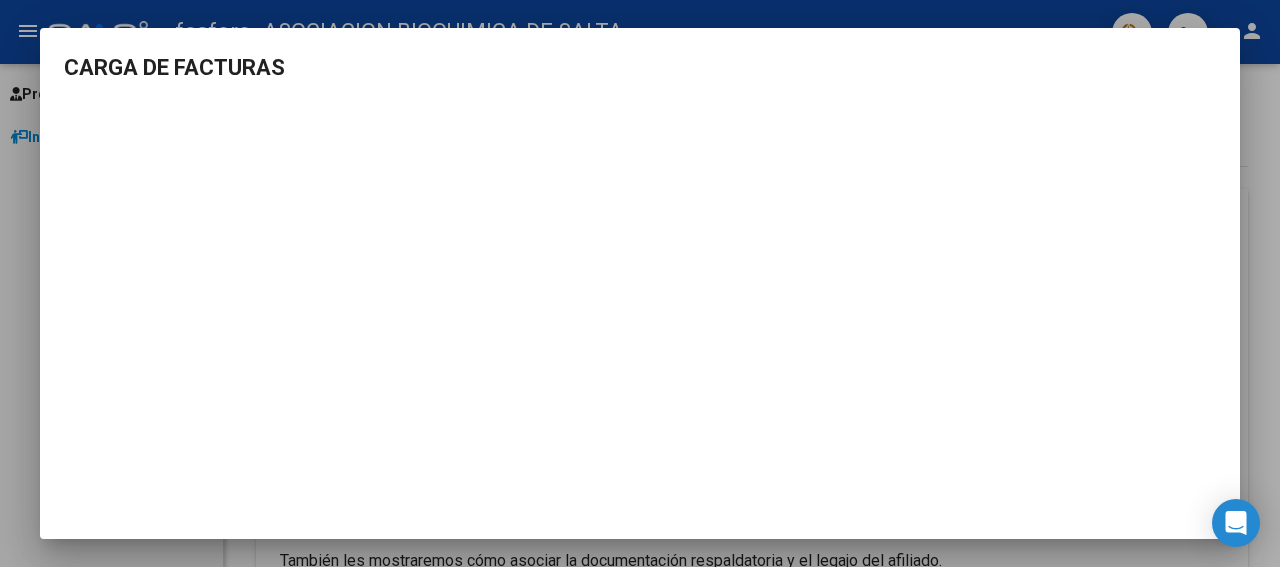 click at bounding box center [640, 283] 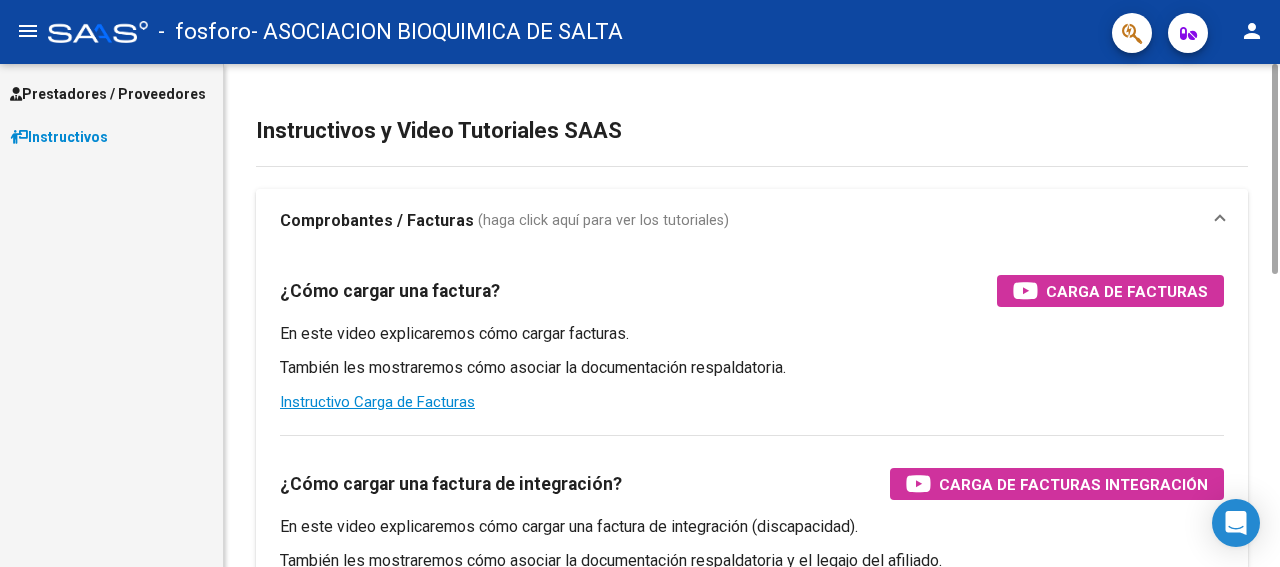 click on "Comprobantes / Facturas" at bounding box center [377, 221] 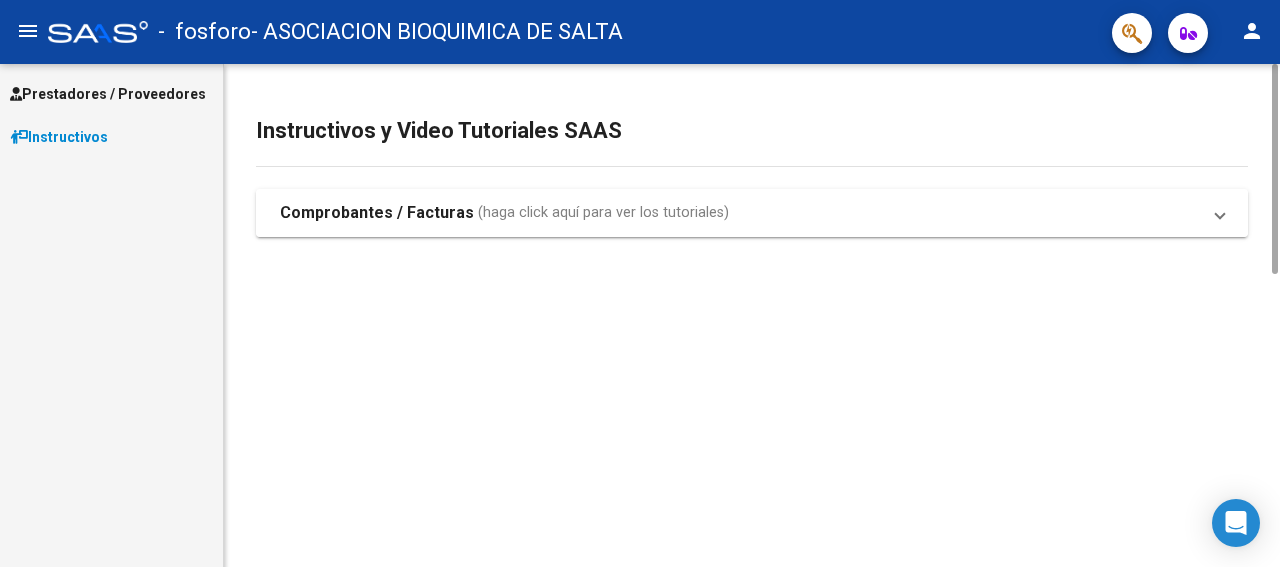 click on "Comprobantes / Facturas" at bounding box center [377, 213] 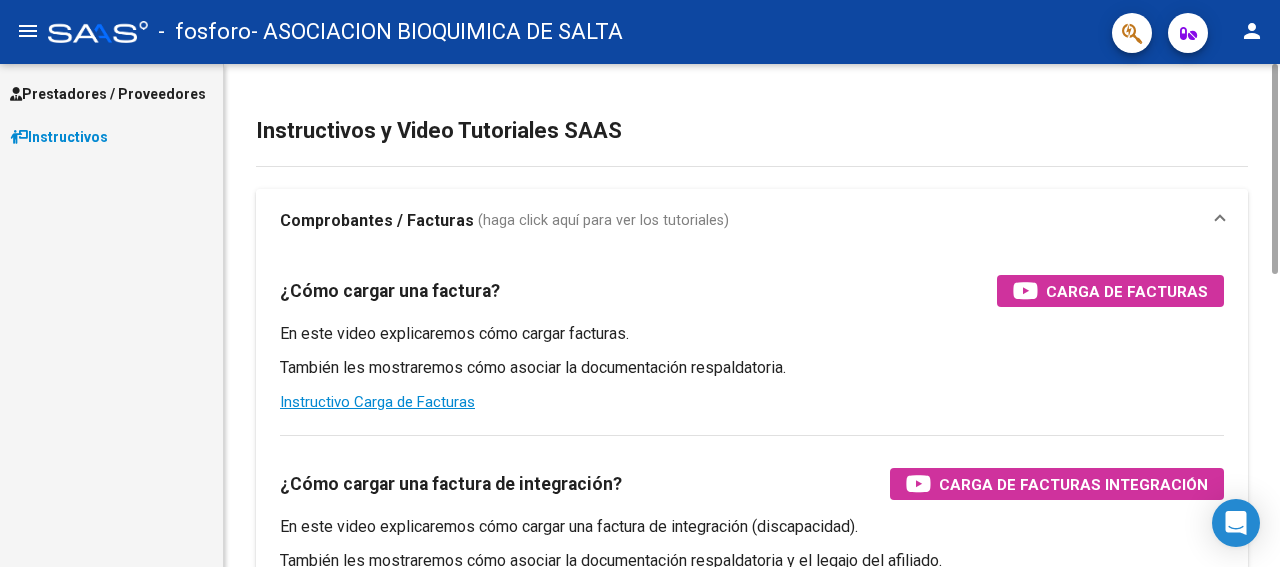 click on "Comprobantes / Facturas" at bounding box center [377, 221] 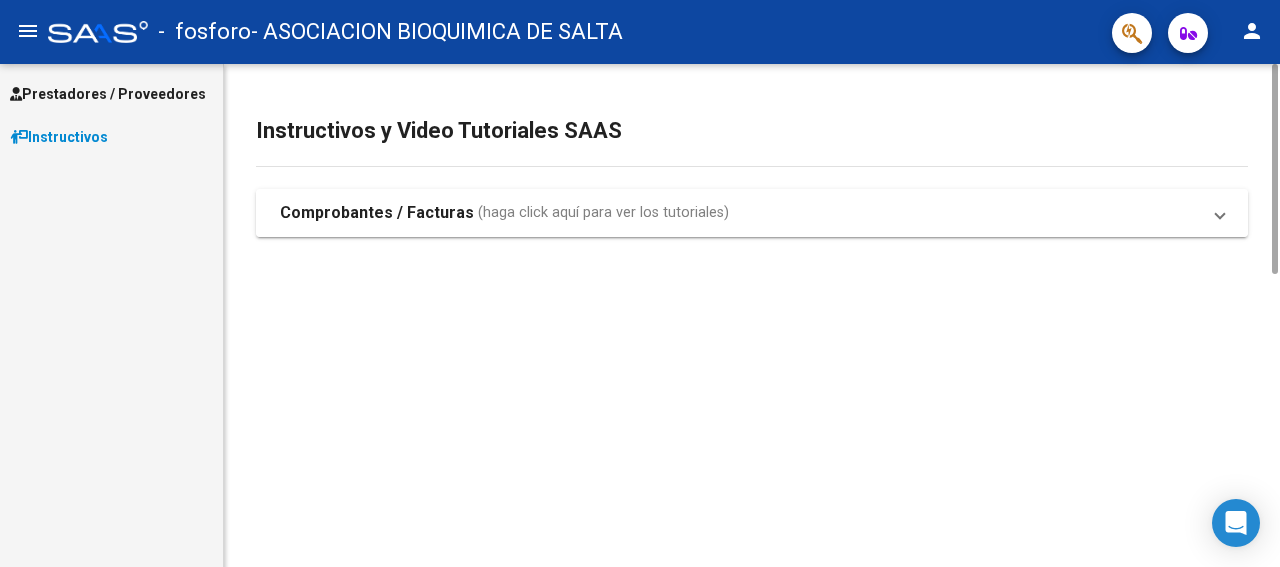click on "Comprobantes / Facturas" at bounding box center [377, 213] 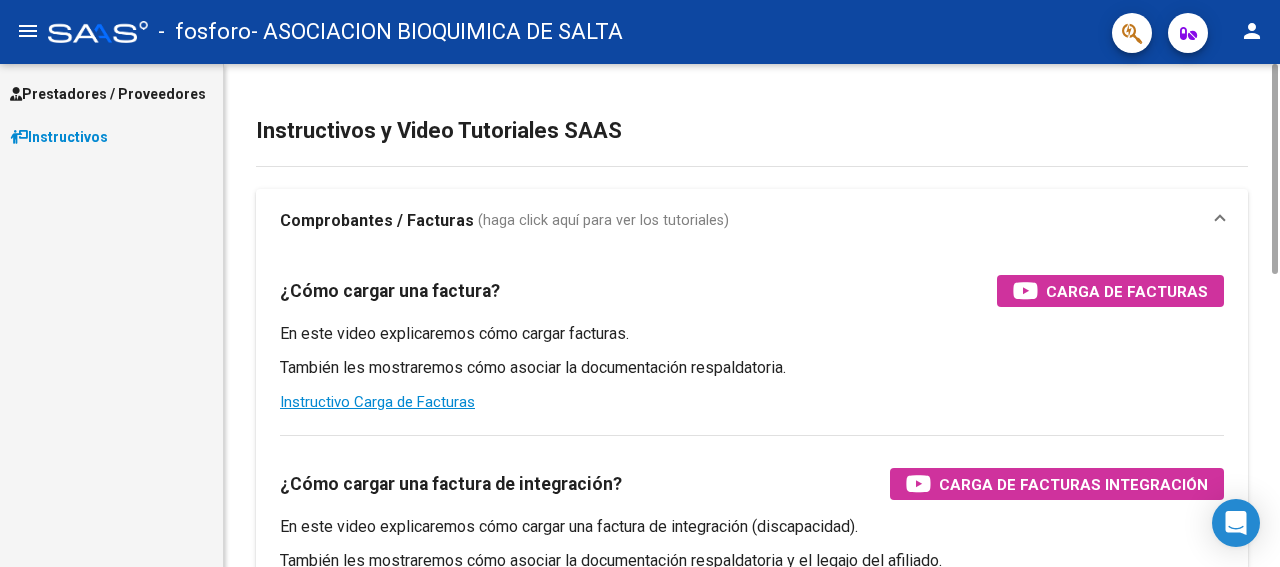 click on "¿Cómo cargar una factura?" at bounding box center (390, 291) 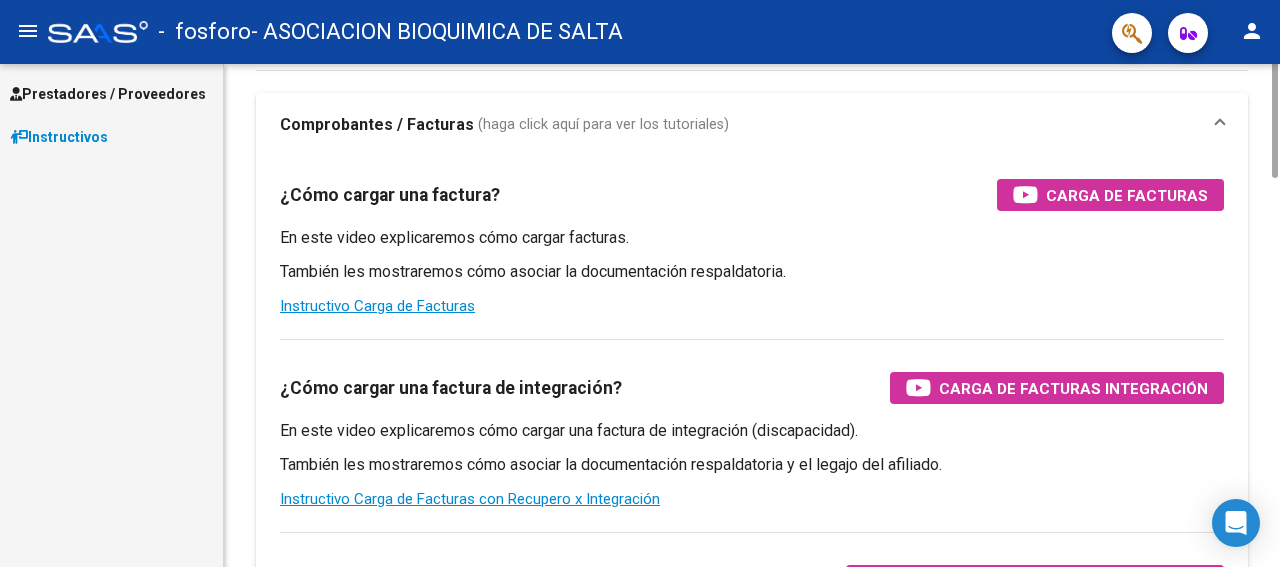 scroll, scrollTop: 0, scrollLeft: 0, axis: both 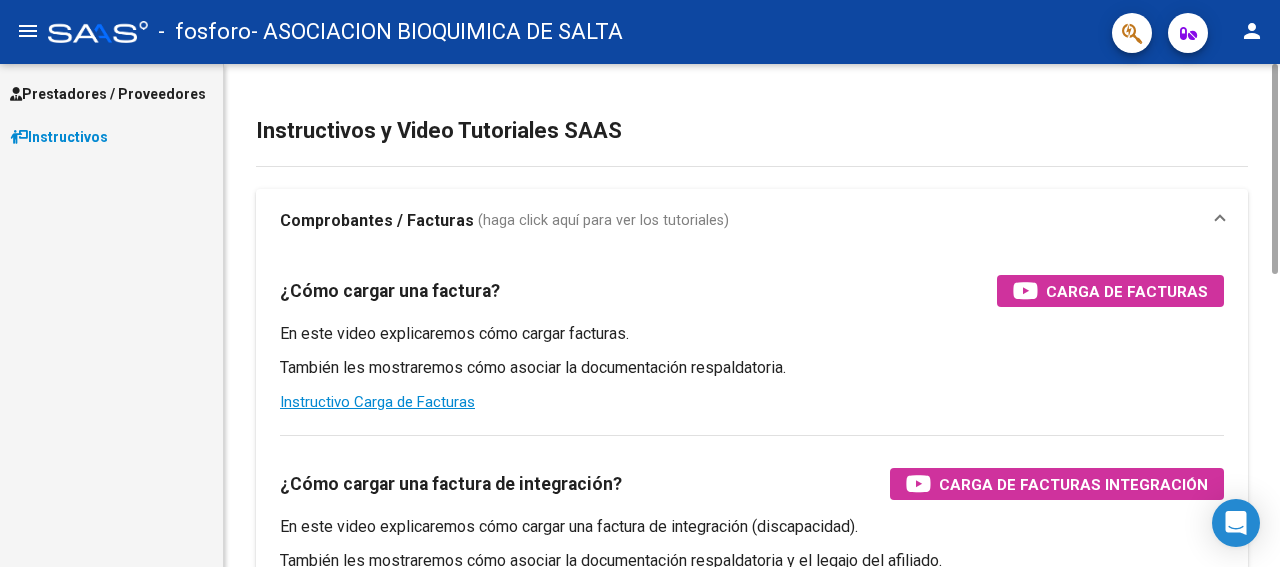 click on "¿Cómo cargar una factura?" at bounding box center (390, 291) 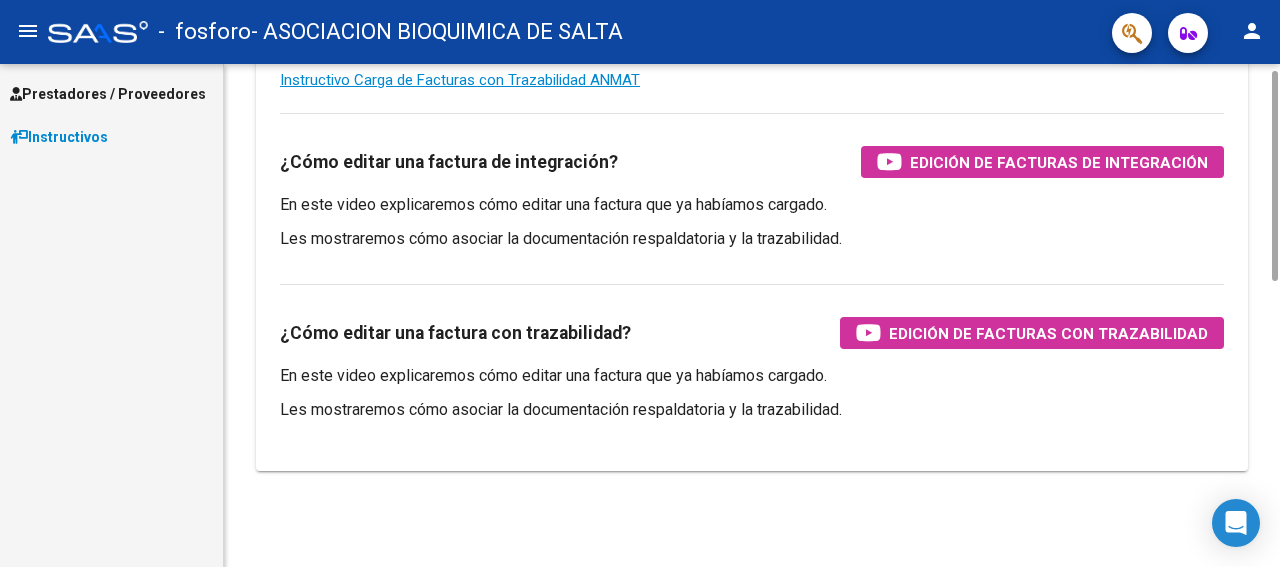 scroll, scrollTop: 0, scrollLeft: 0, axis: both 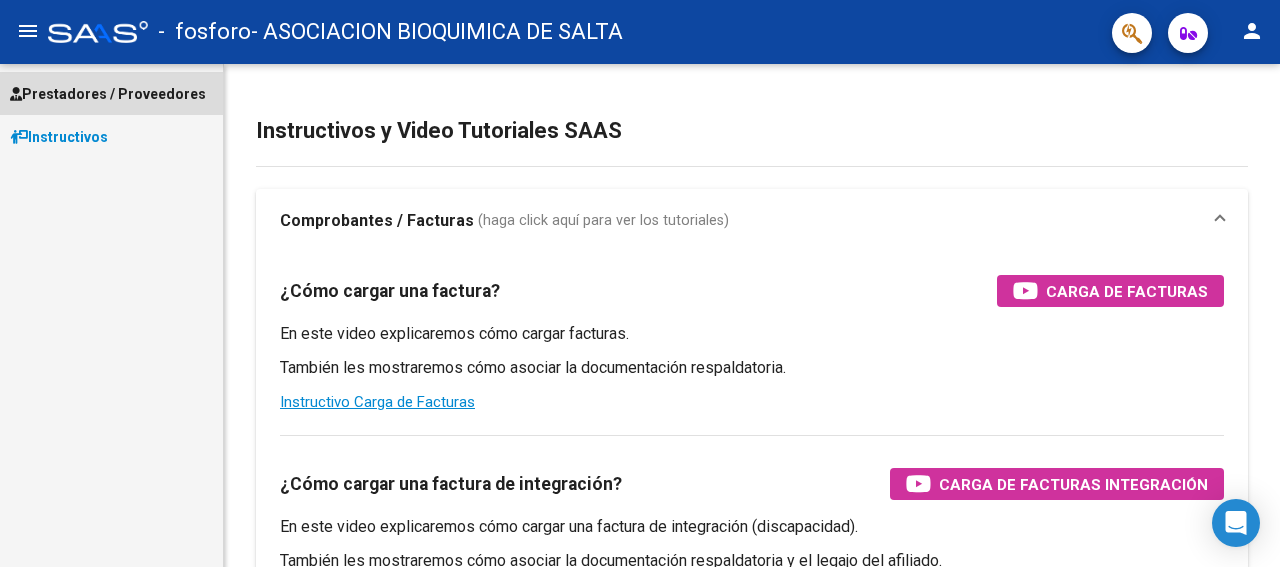 click on "Prestadores / Proveedores" at bounding box center (108, 94) 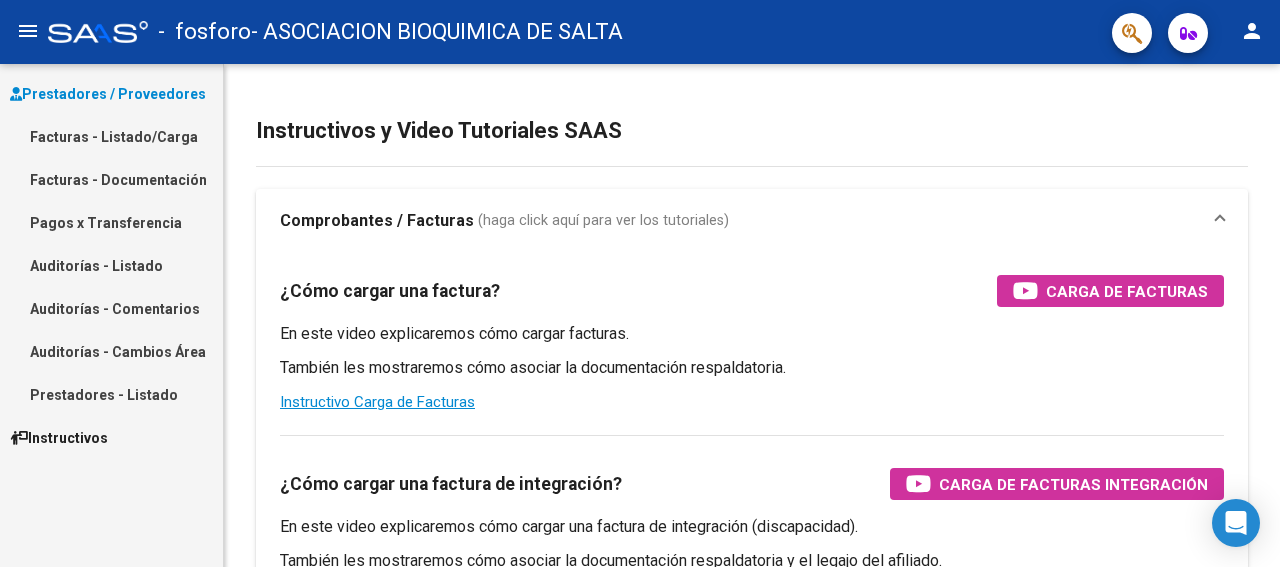 click on "Facturas - Listado/Carga" at bounding box center [111, 136] 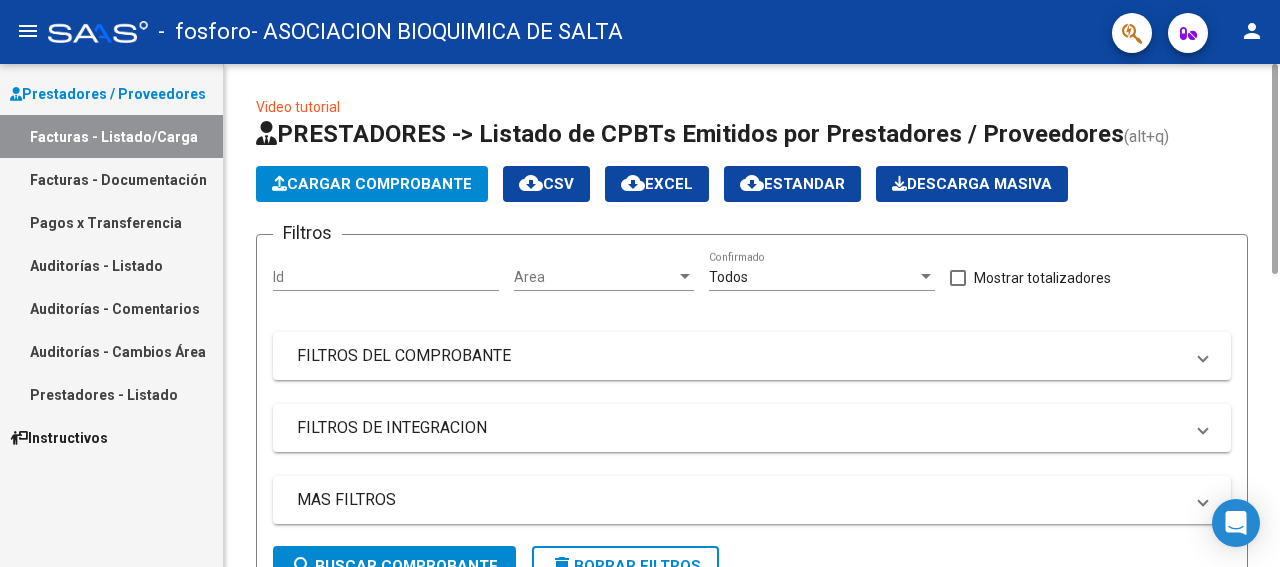 click on "Cargar Comprobante" 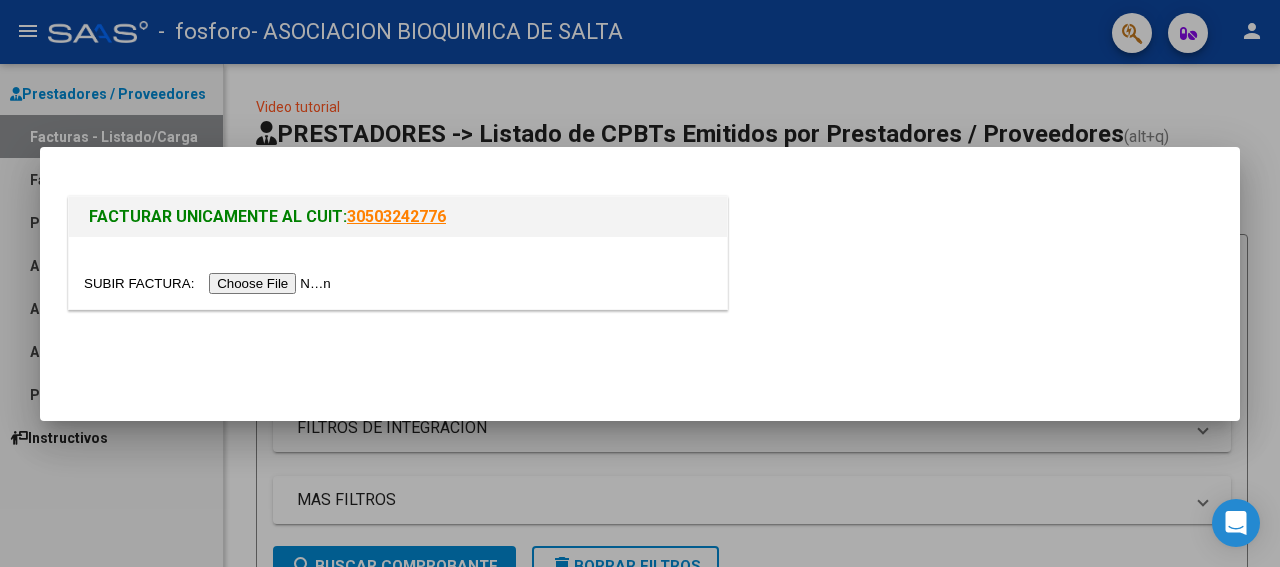 click at bounding box center (210, 283) 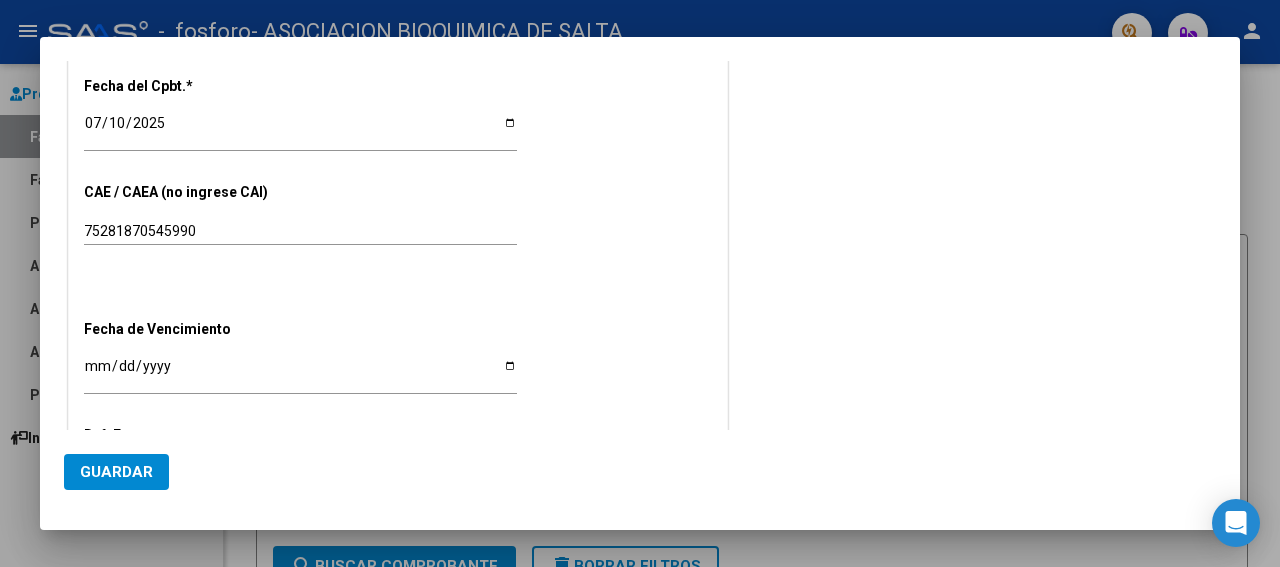 scroll, scrollTop: 900, scrollLeft: 0, axis: vertical 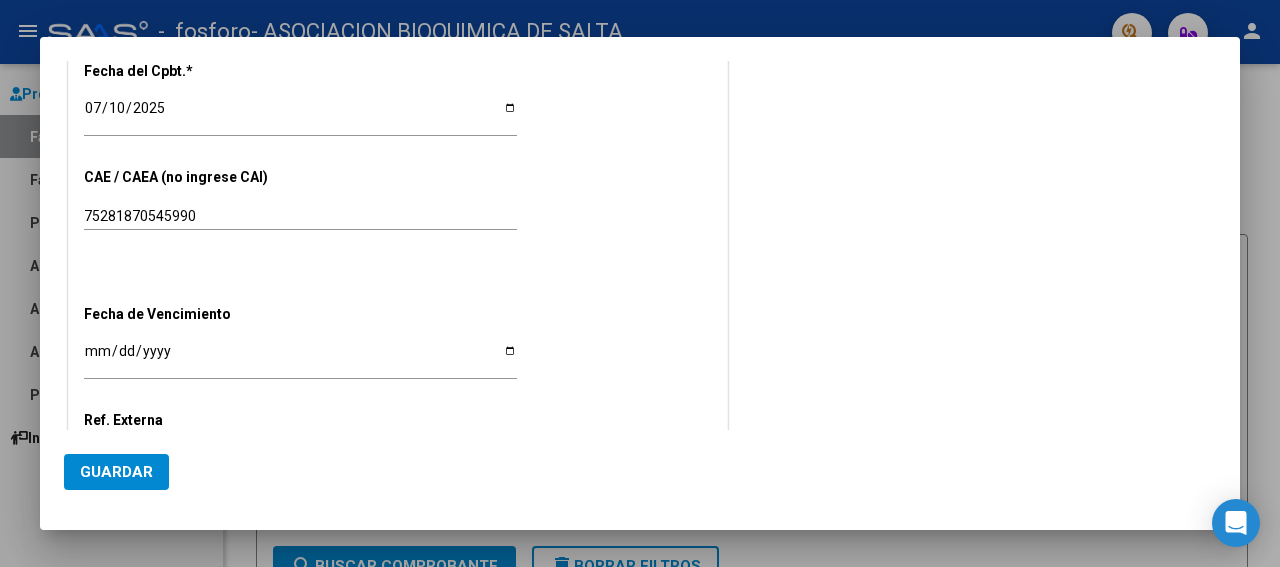 click on "Guardar" 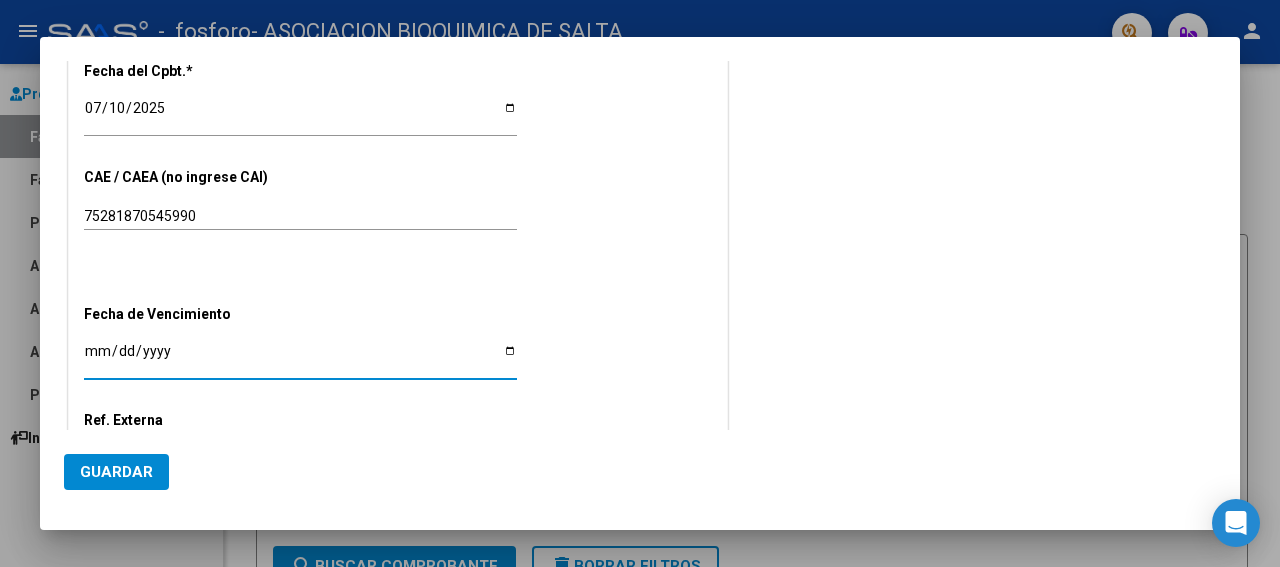 click on "Ingresar la fecha" at bounding box center (300, 358) 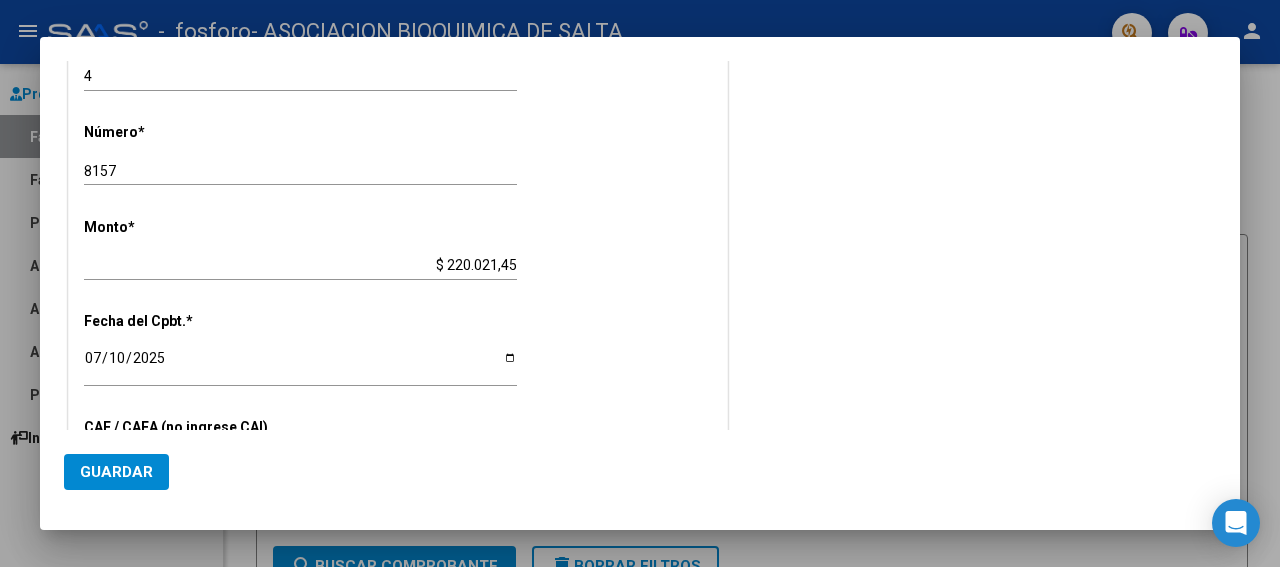 scroll, scrollTop: 1050, scrollLeft: 0, axis: vertical 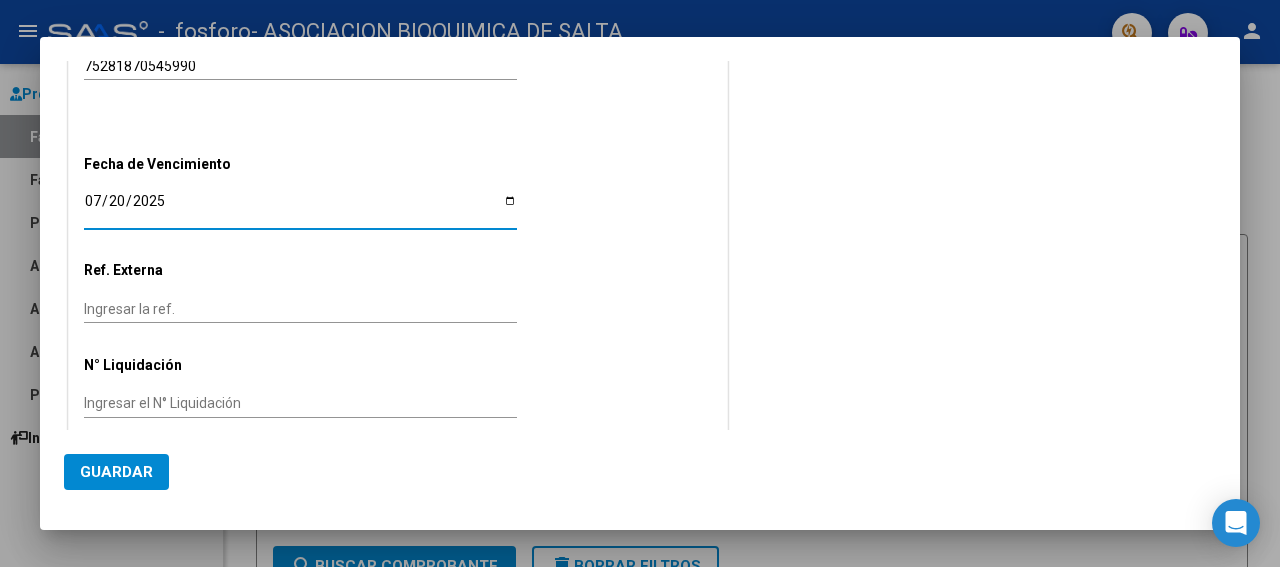 click on "Ingresar la ref." at bounding box center [300, 309] 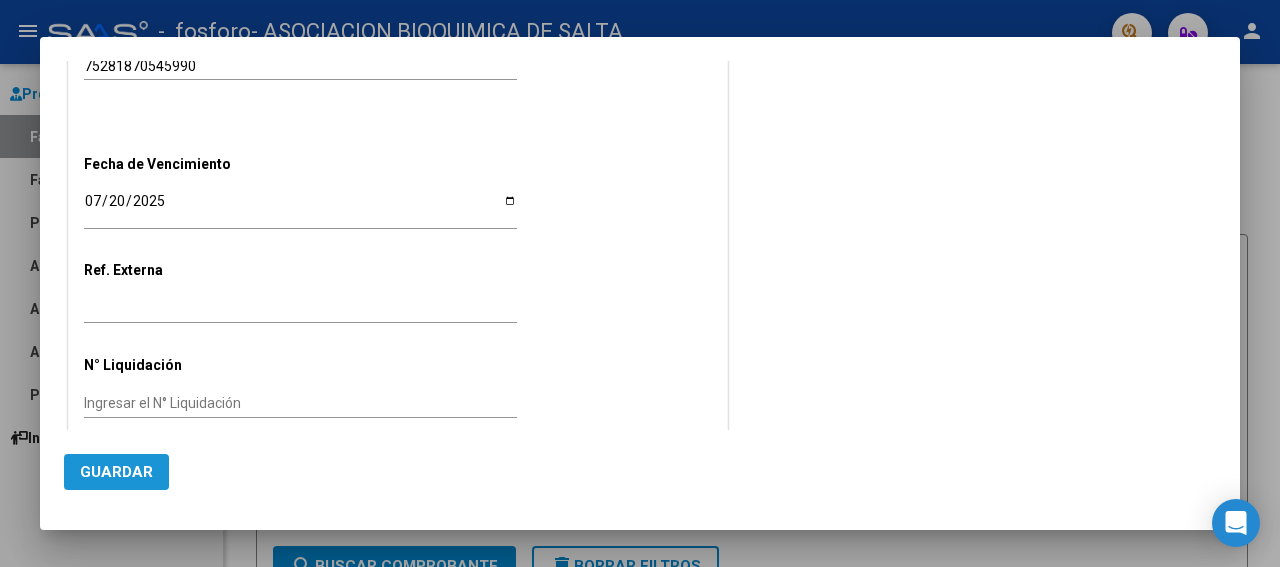 click on "Guardar" 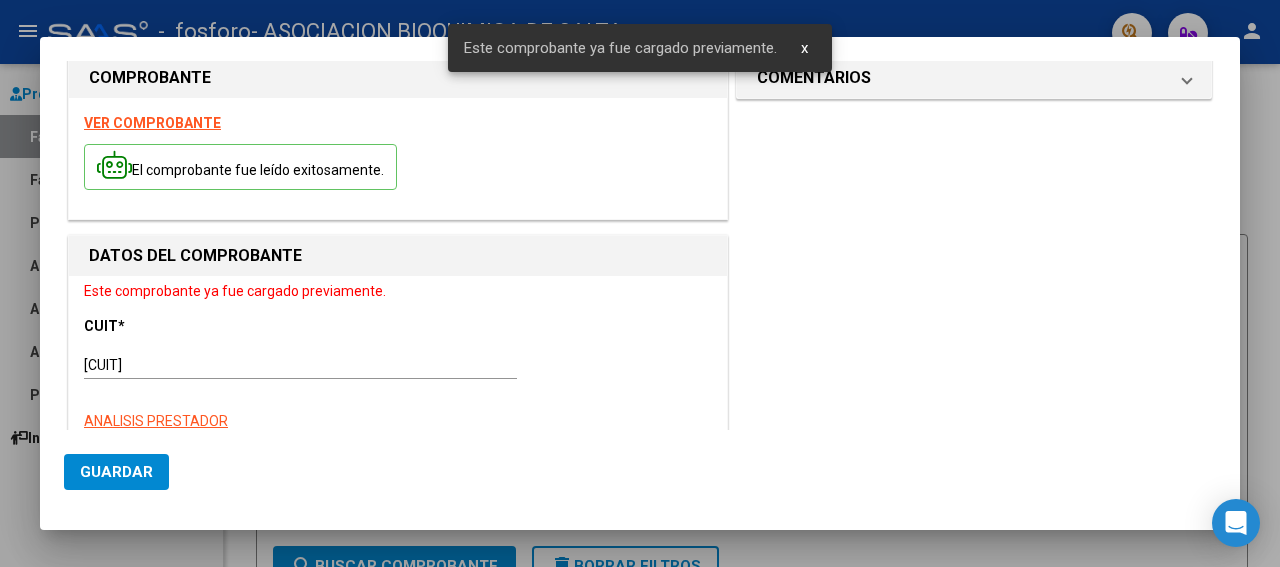 scroll, scrollTop: 0, scrollLeft: 0, axis: both 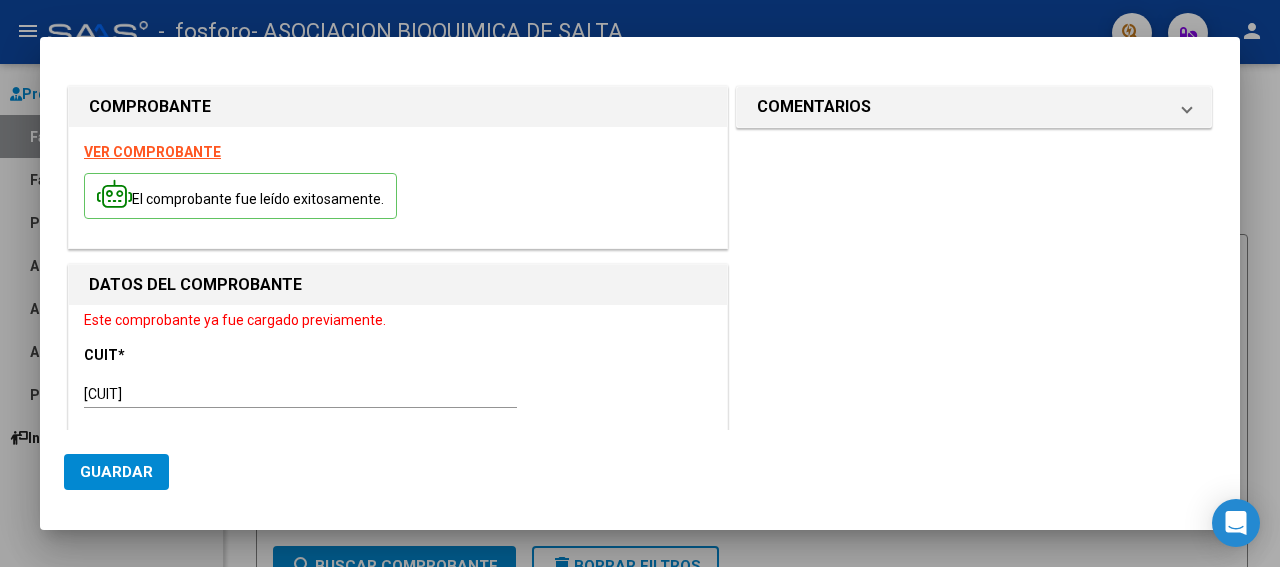 click on "VER COMPROBANTE          El comprobante fue leído exitosamente." at bounding box center [398, 187] 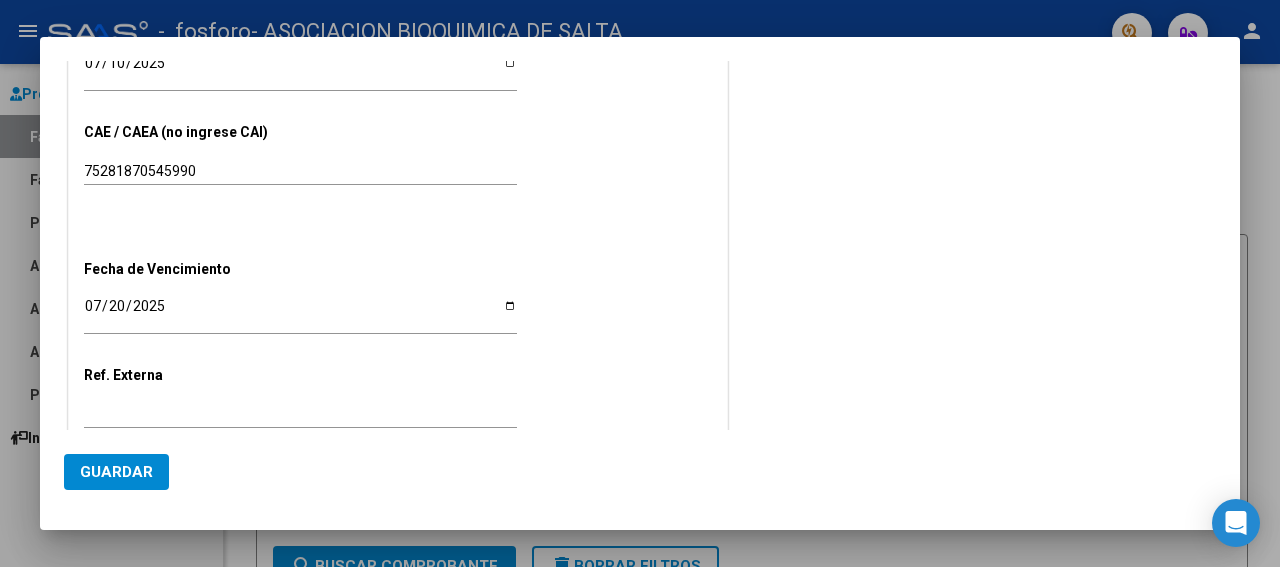 scroll, scrollTop: 1050, scrollLeft: 0, axis: vertical 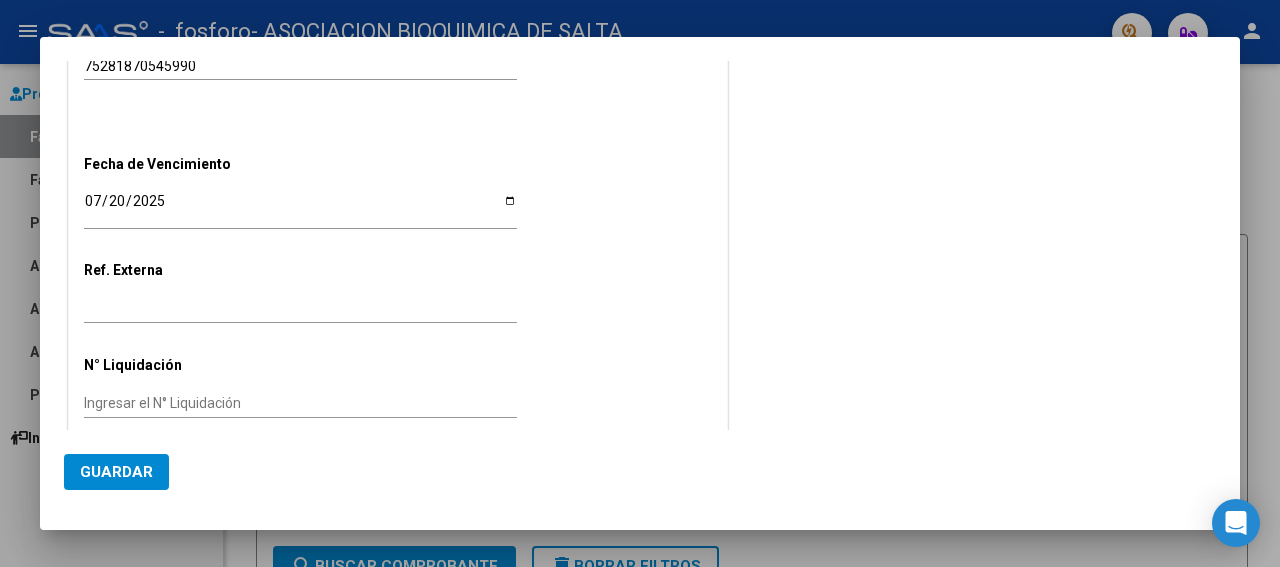 click on "Guardar" 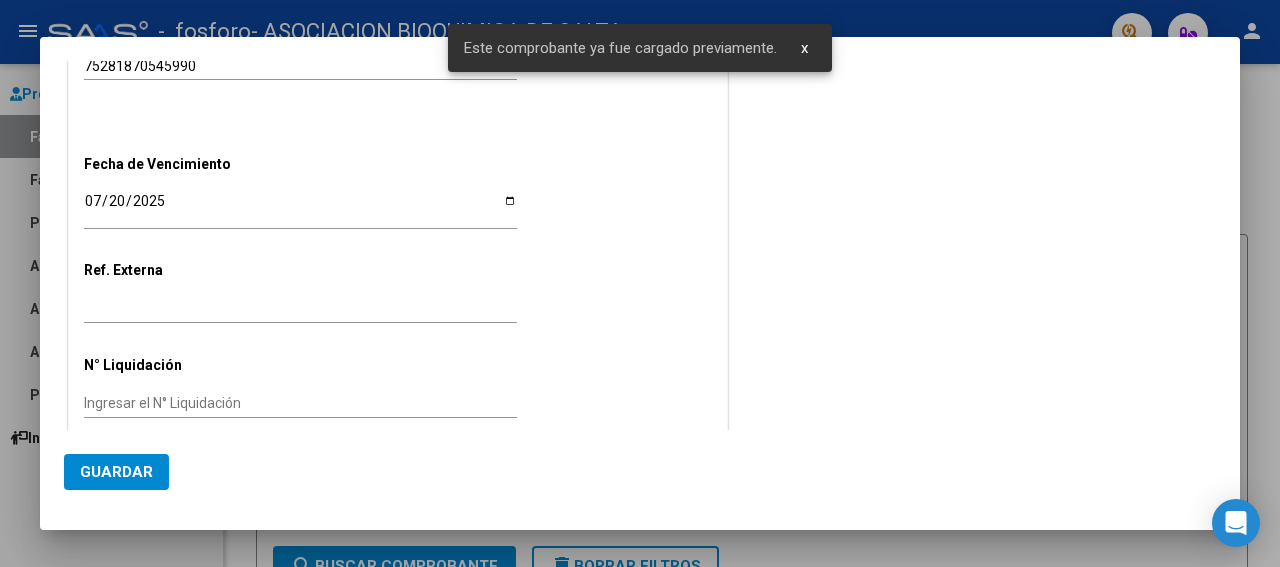 click at bounding box center [640, 283] 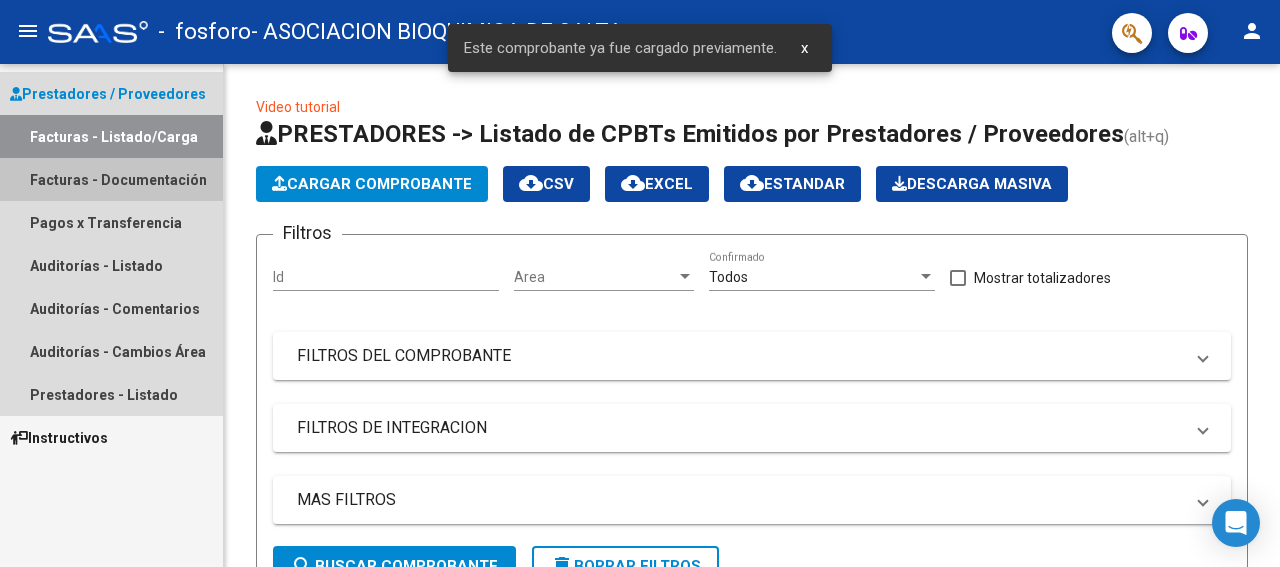 click on "Facturas - Documentación" at bounding box center (111, 179) 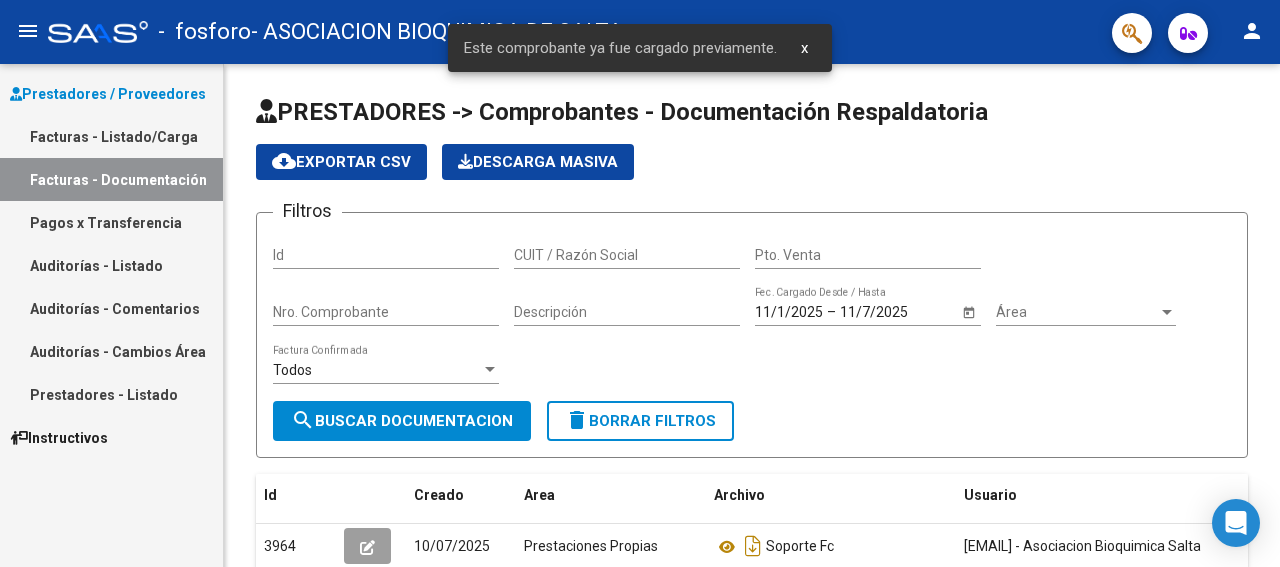 scroll, scrollTop: 408, scrollLeft: 0, axis: vertical 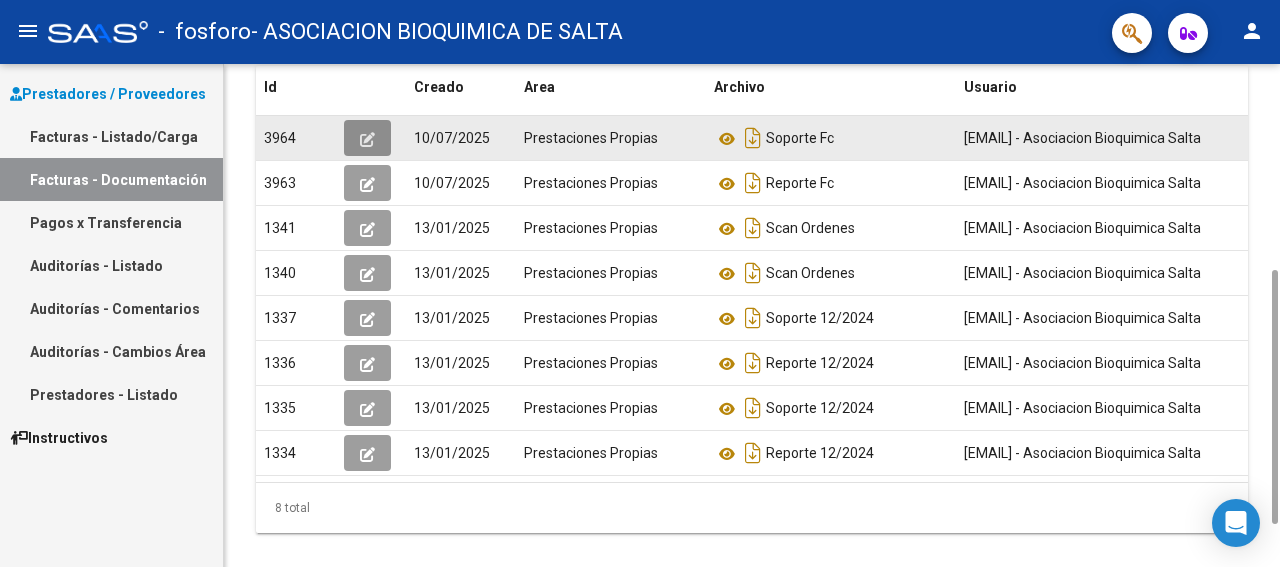 click 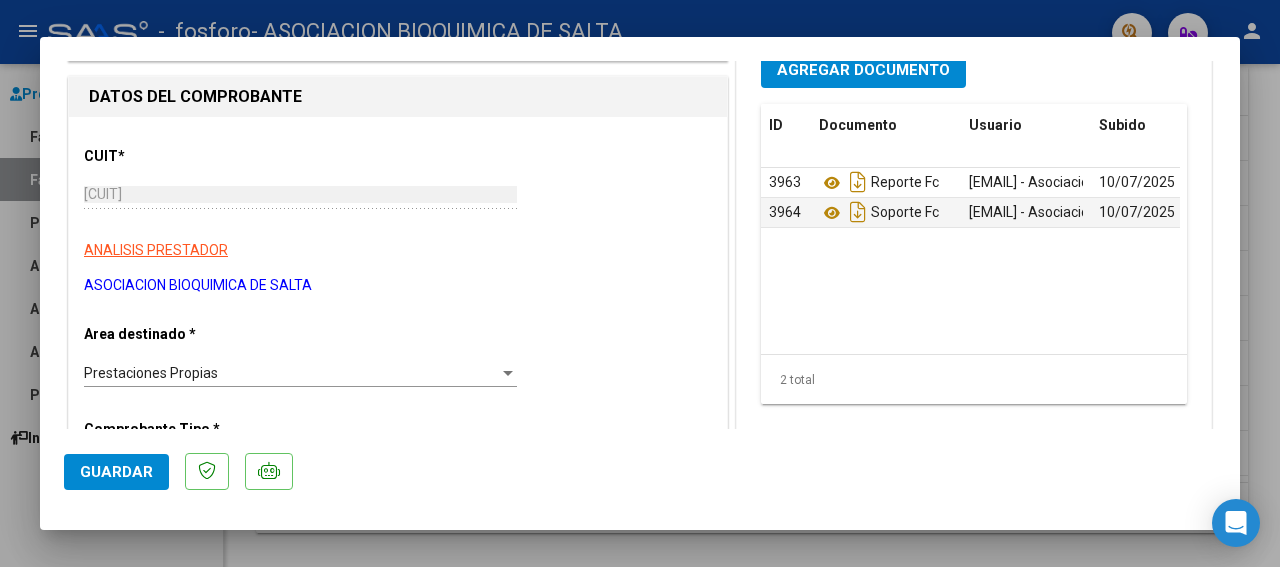 scroll, scrollTop: 100, scrollLeft: 0, axis: vertical 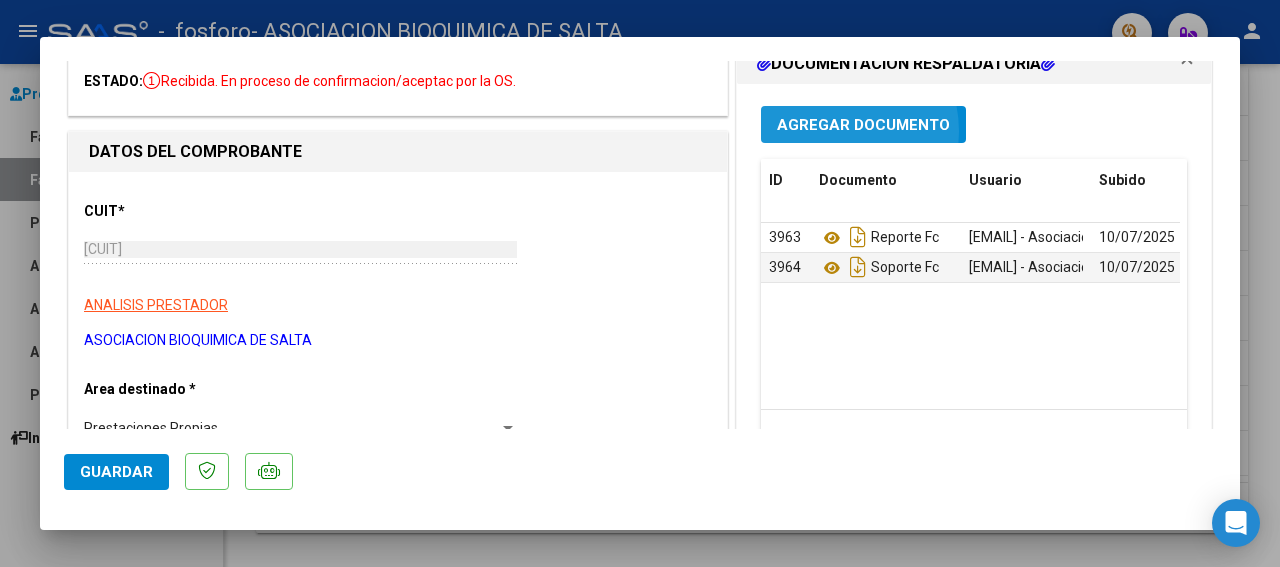 click on "Agregar Documento" at bounding box center (863, 125) 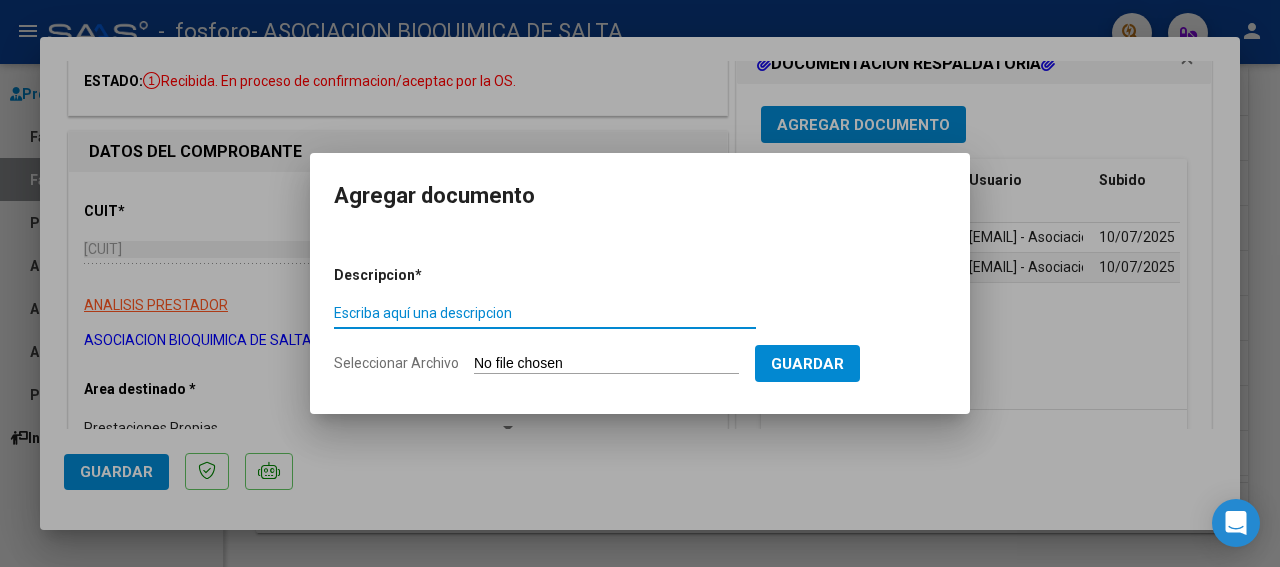 click on "Escriba aquí una descripcion" at bounding box center [545, 313] 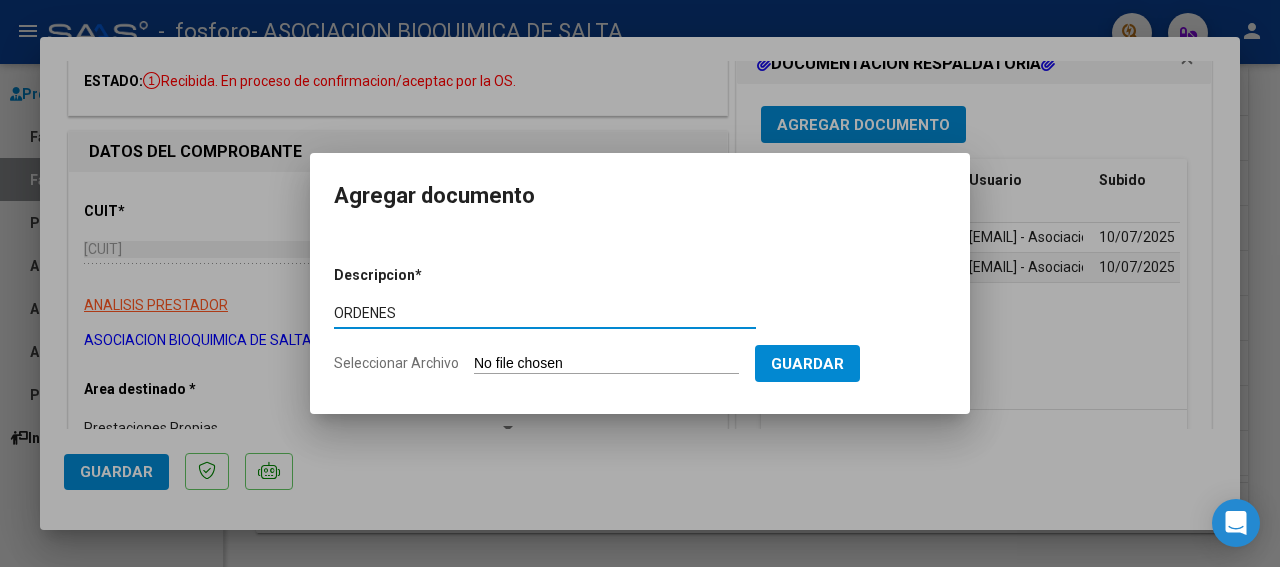 type on "ORDENES" 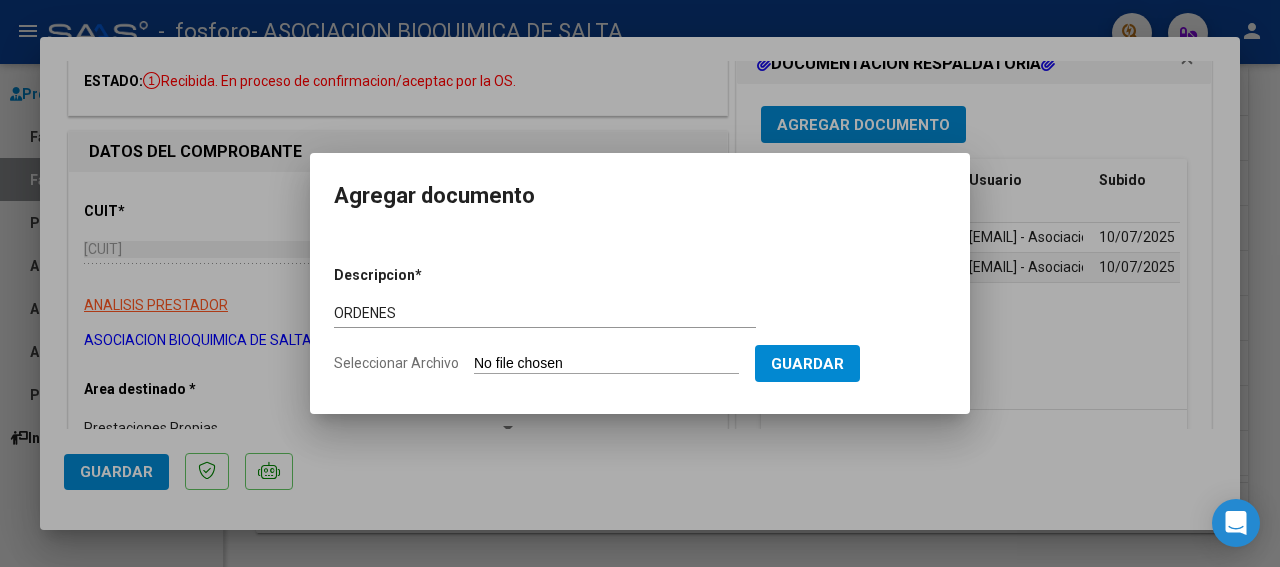click on "Seleccionar Archivo" at bounding box center (606, 364) 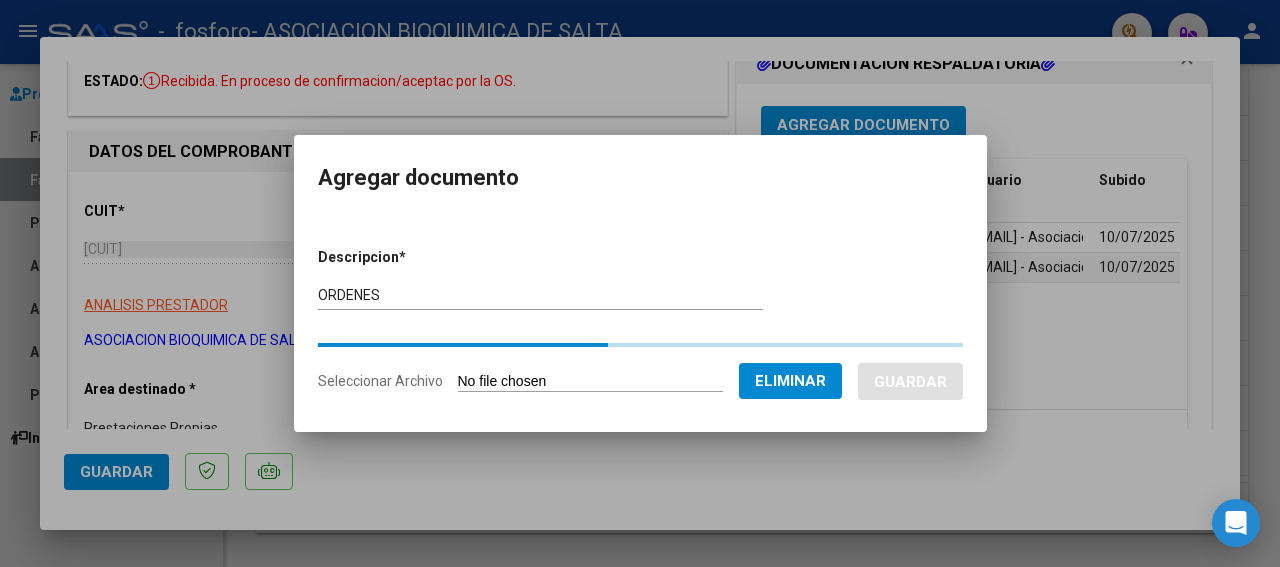 type 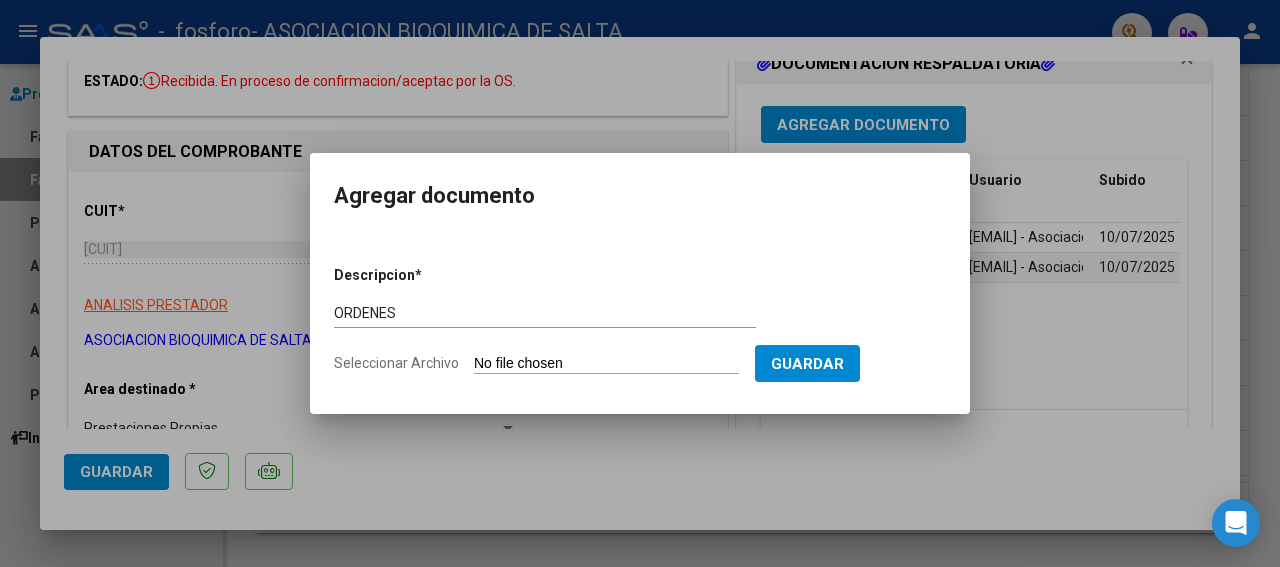 click at bounding box center [640, 283] 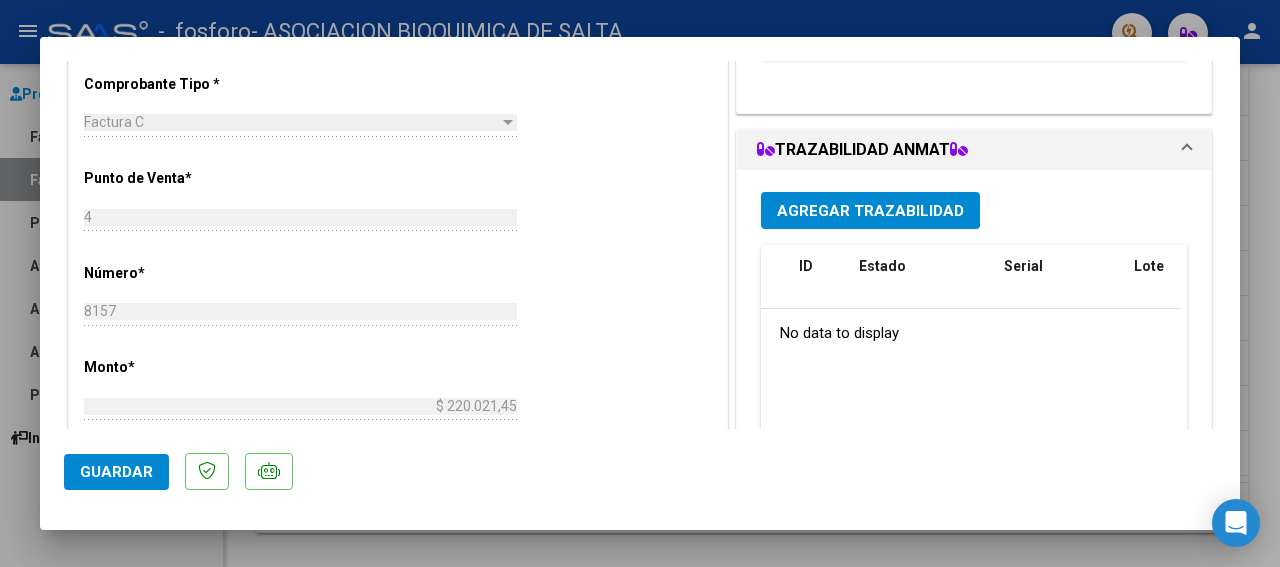 scroll, scrollTop: 0, scrollLeft: 0, axis: both 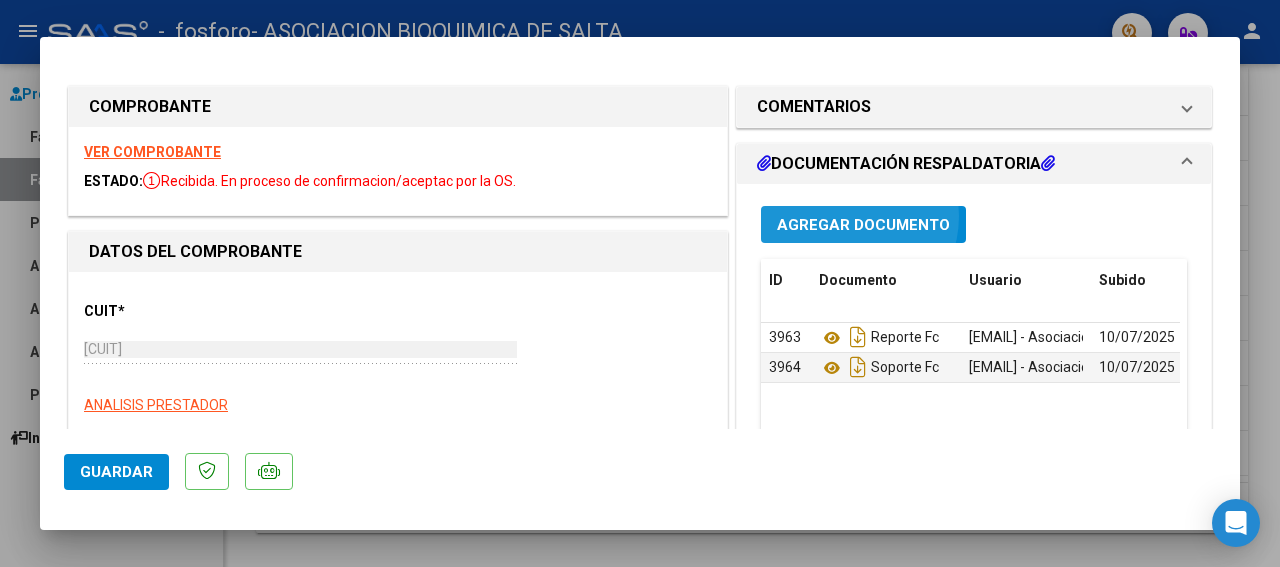 click on "Agregar Documento" at bounding box center [863, 224] 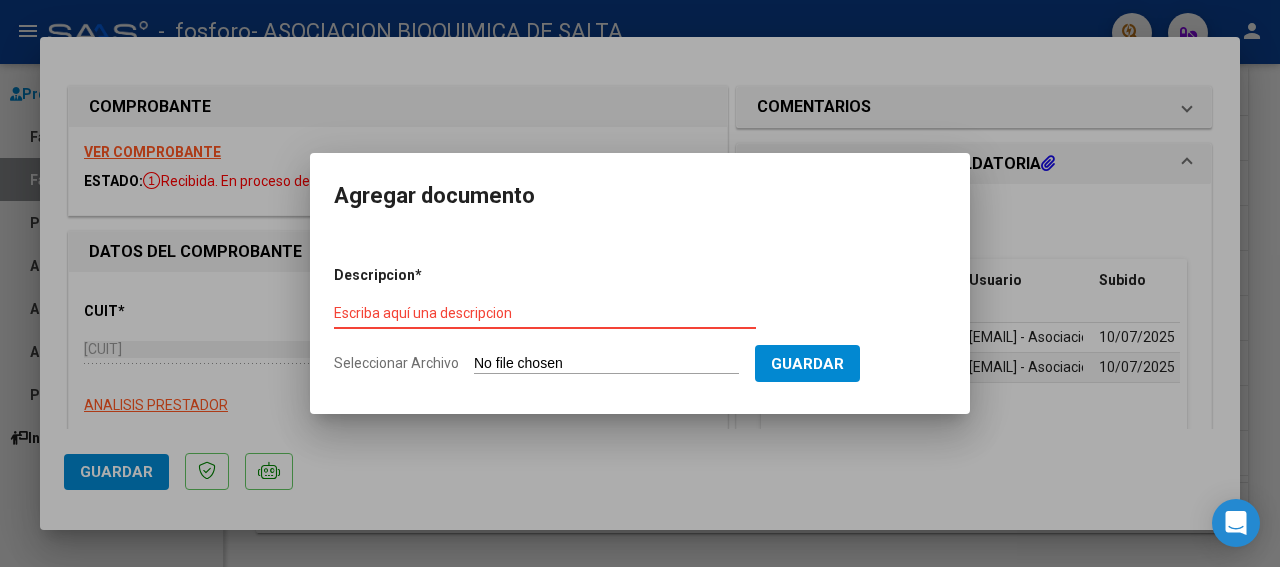 click on "Seleccionar Archivo" at bounding box center (606, 364) 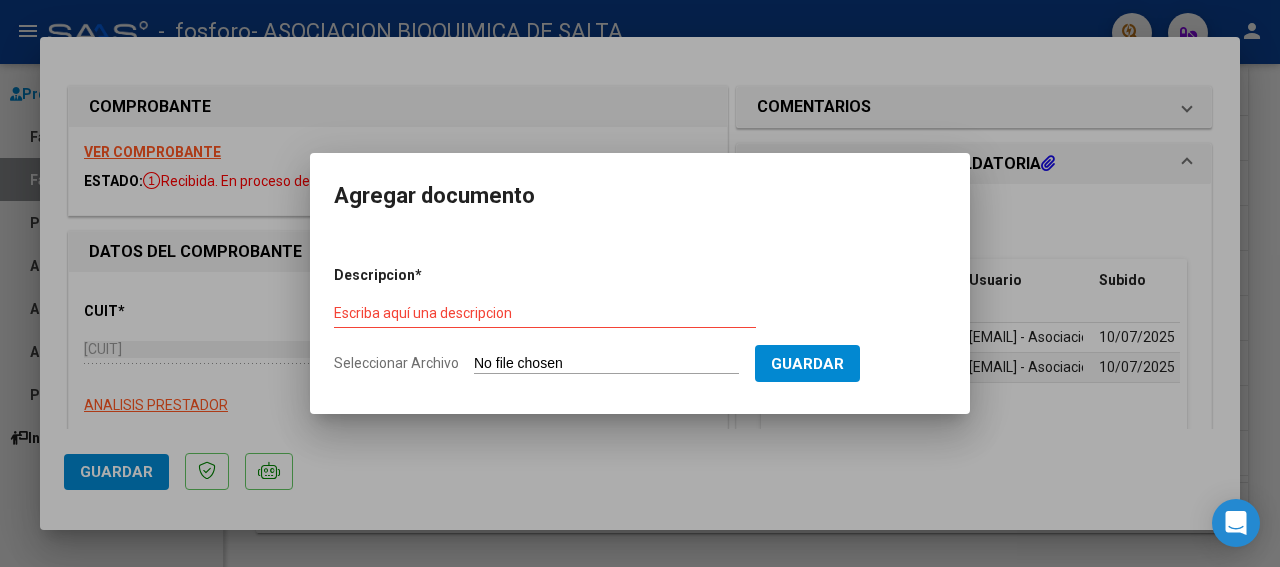 type on "C:\fakepath\OSPIF 062025 MP 294 (4).jpeg" 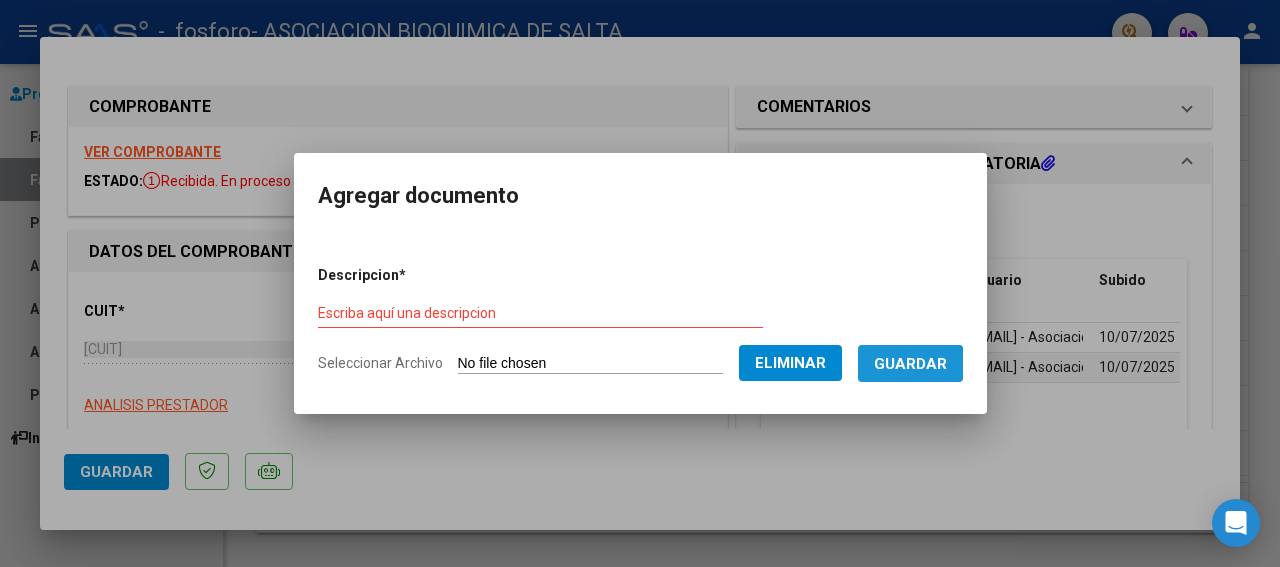 click on "Guardar" at bounding box center [910, 363] 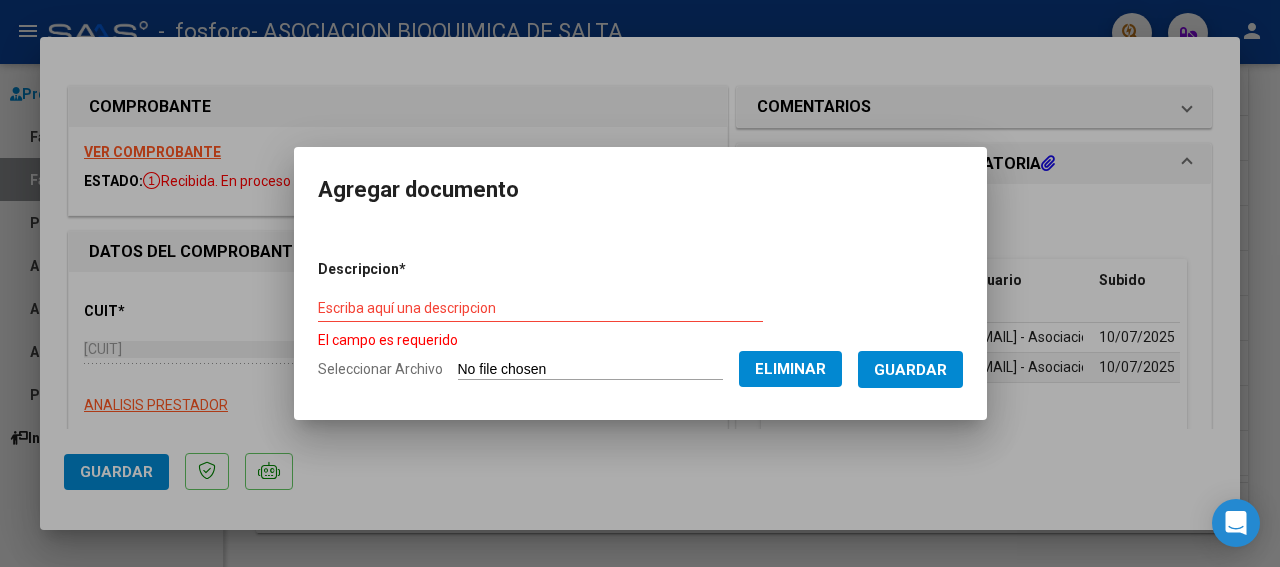click on "Escriba aquí una descripcion" at bounding box center (540, 308) 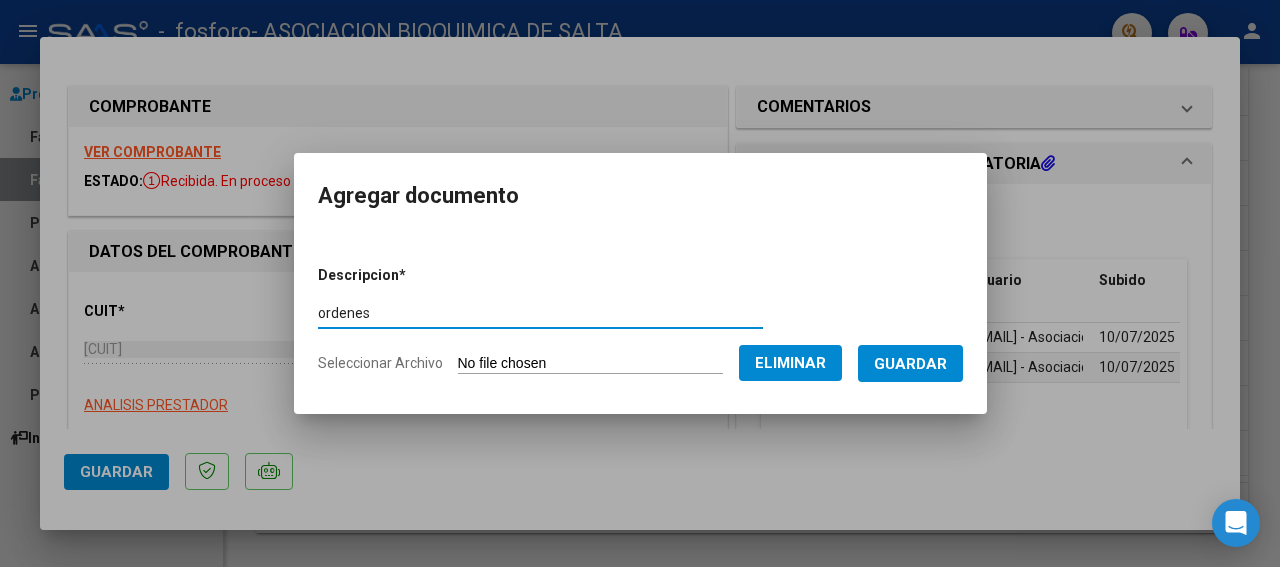 type on "ordenes" 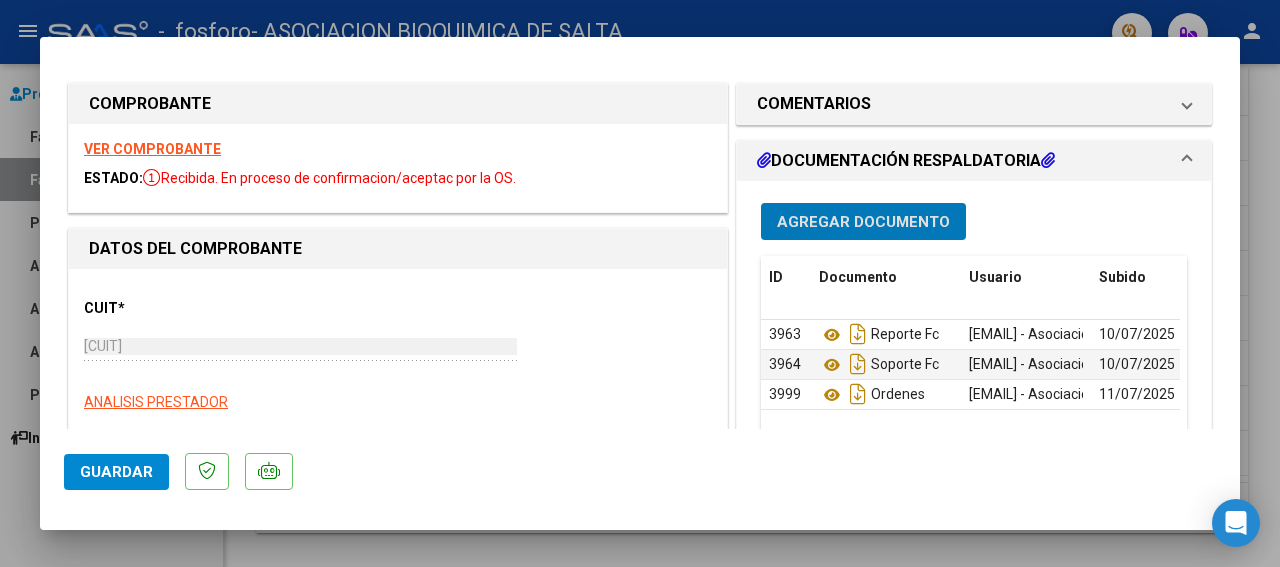 scroll, scrollTop: 0, scrollLeft: 0, axis: both 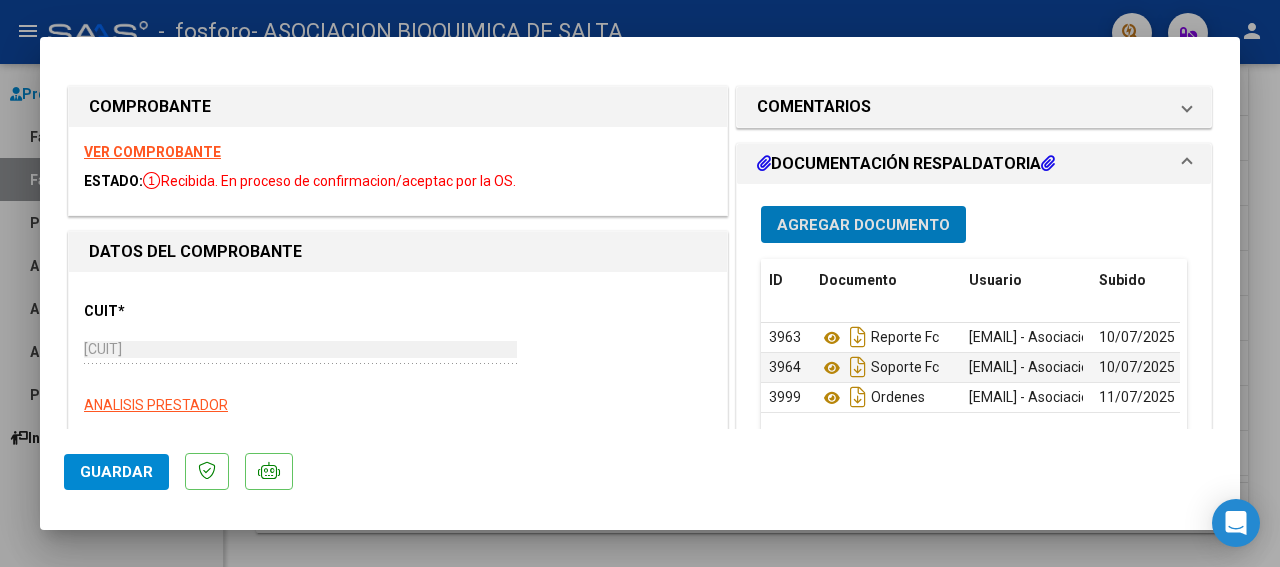 click on "Agregar Documento" at bounding box center [863, 225] 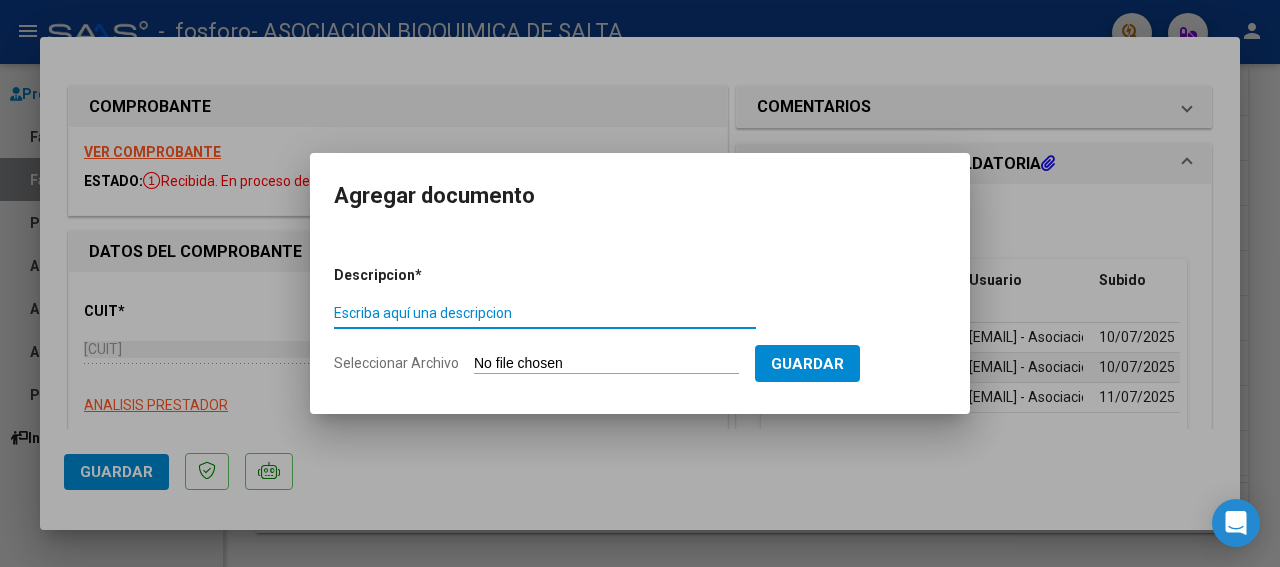 click on "Seleccionar Archivo" at bounding box center (606, 364) 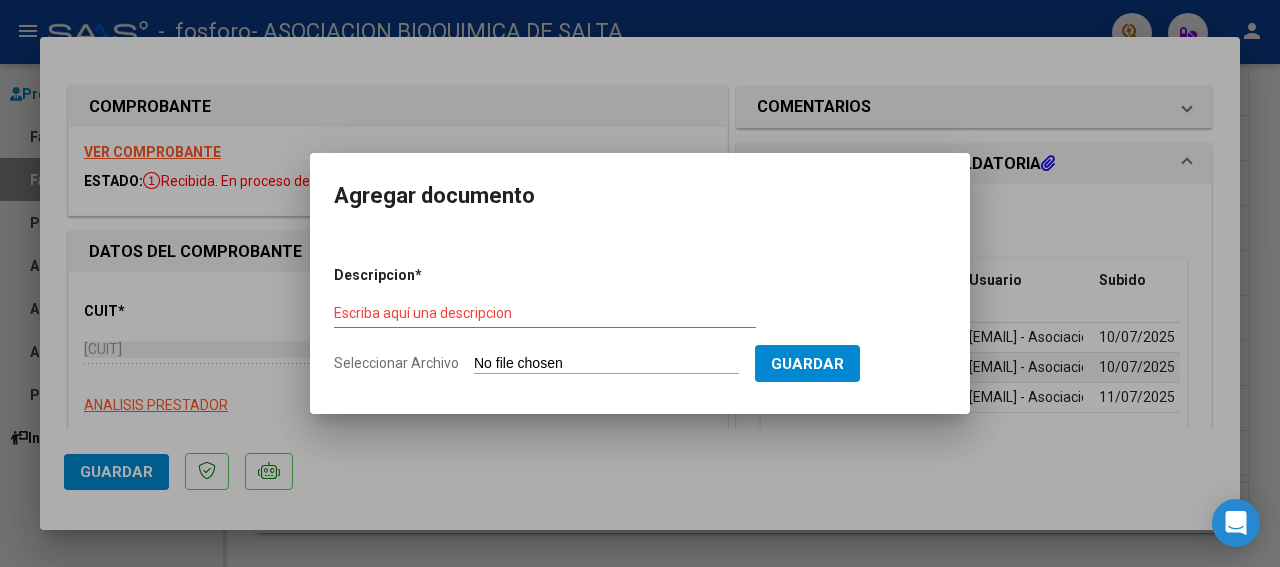 type on "C:\fakepath\OSPIF 062025 MP 294 (1).jpeg" 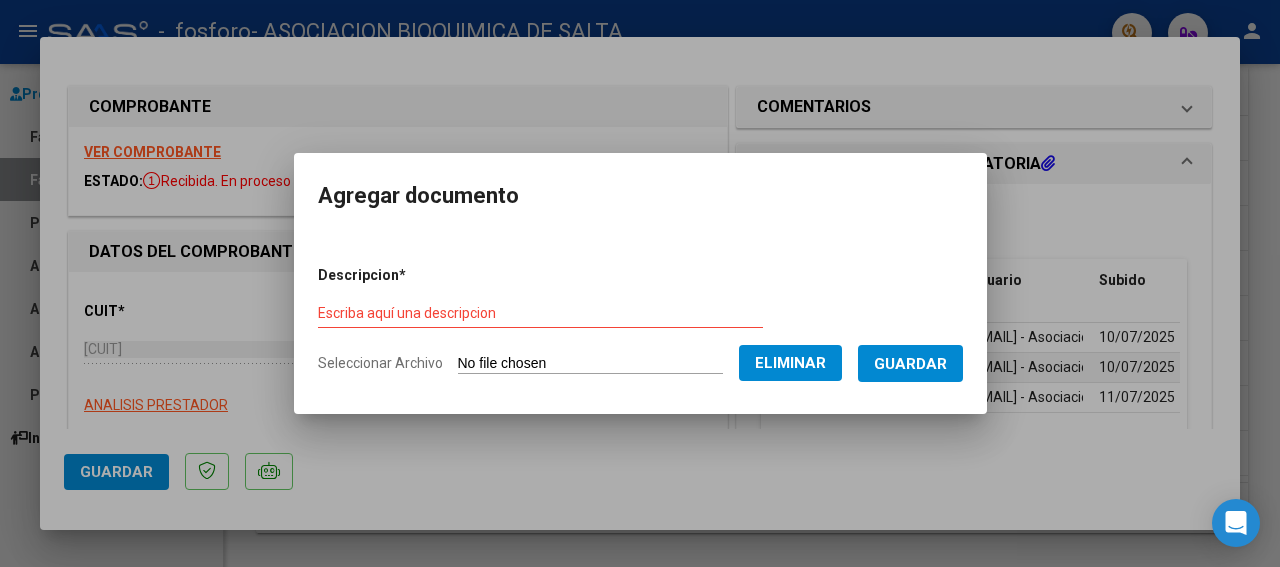 click on "Escriba aquí una descripcion" at bounding box center (540, 313) 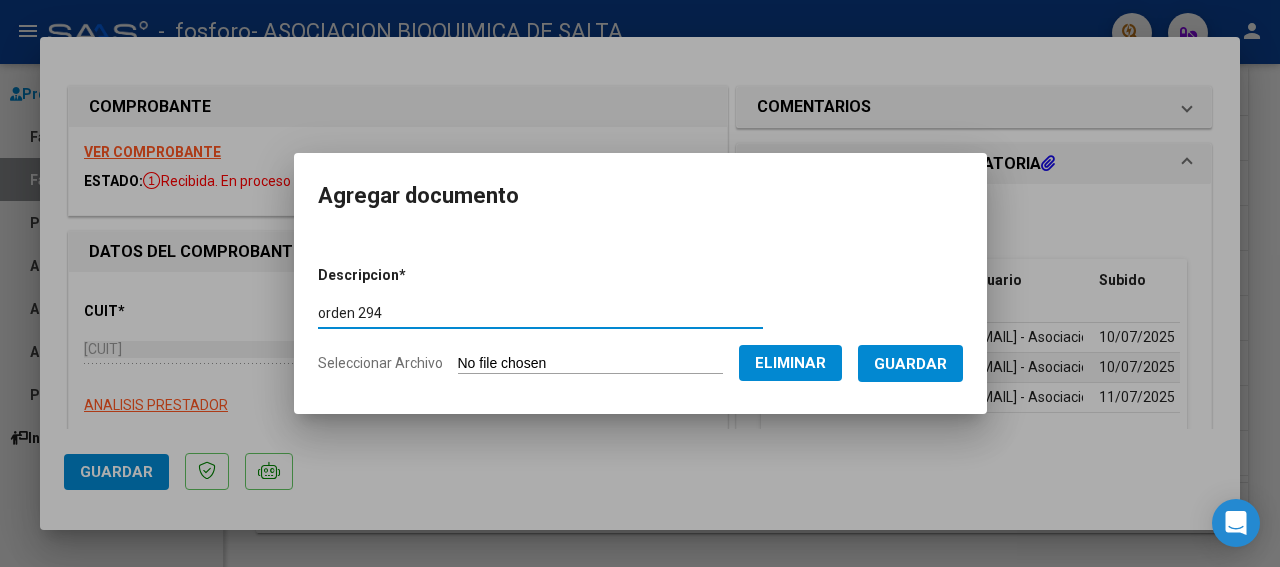 type on "orden 294" 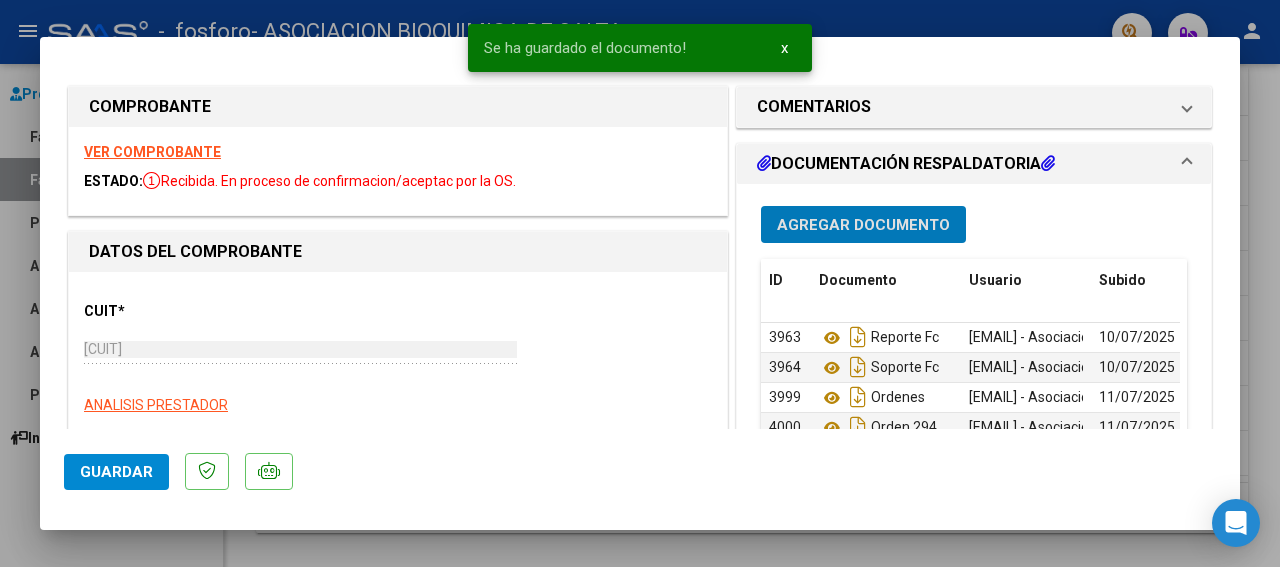click on "Agregar Documento" at bounding box center [863, 225] 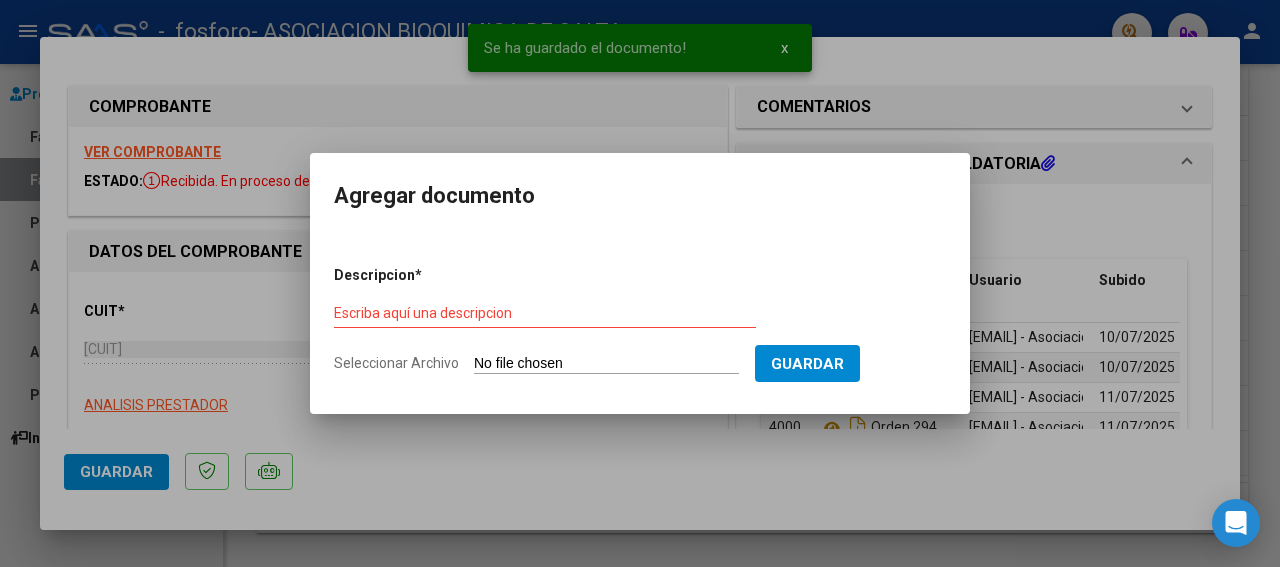 click on "Seleccionar Archivo" at bounding box center (606, 364) 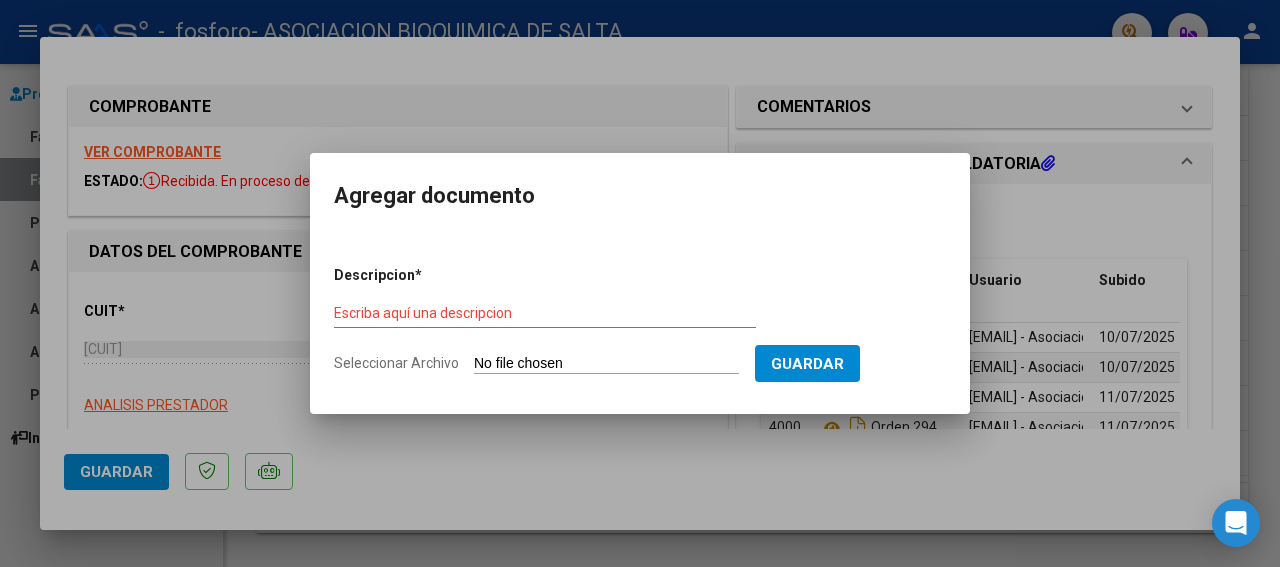 type on "C:\fakepath\OSPIF 062025 MP 294 (2).jpeg" 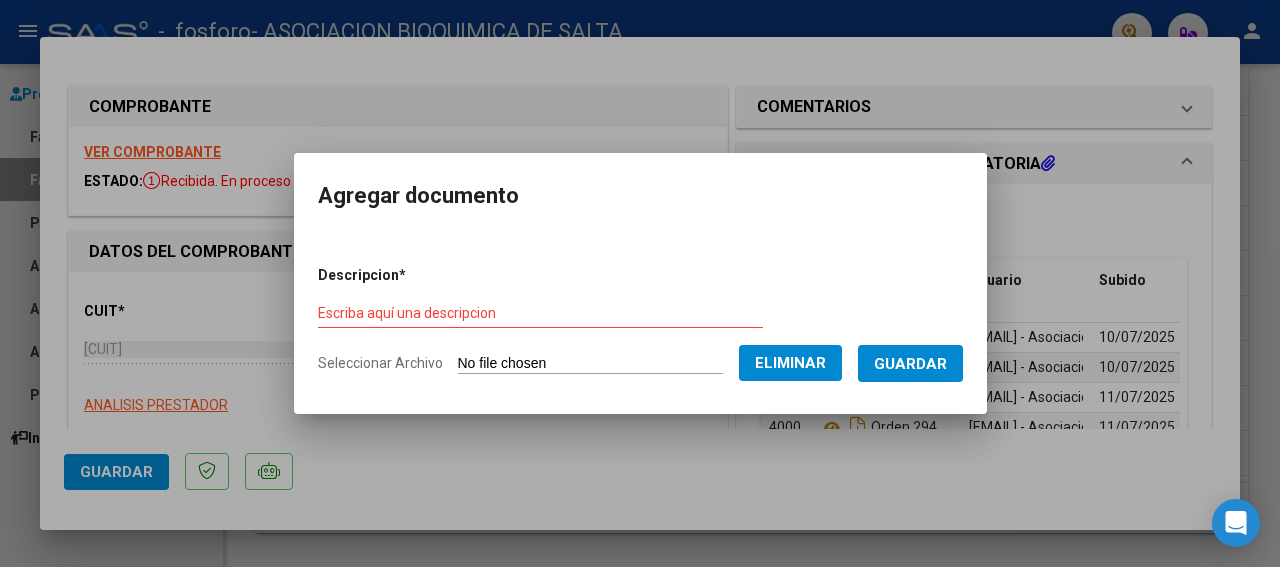 click on "Escriba aquí una descripcion" at bounding box center (540, 313) 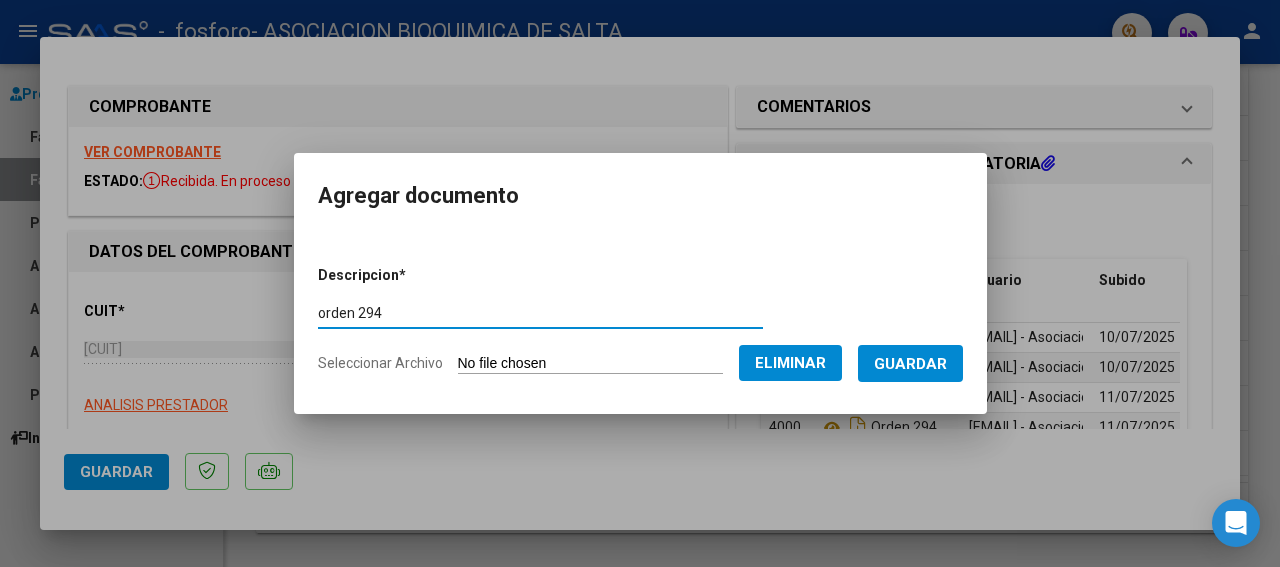 type on "orden 294" 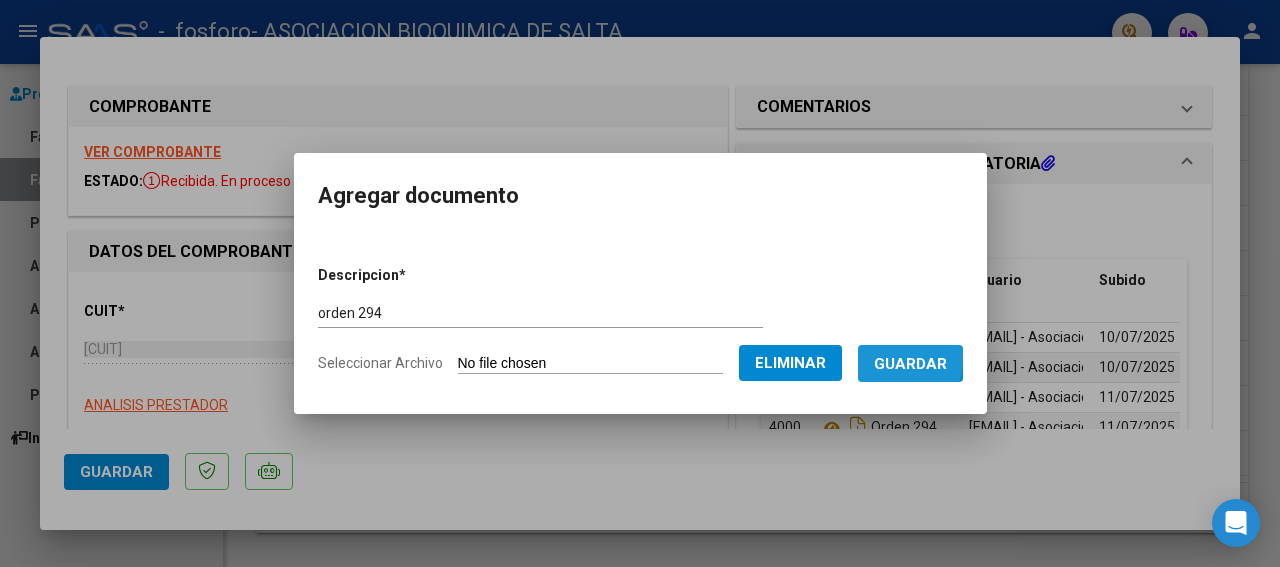 click on "Guardar" at bounding box center (910, 364) 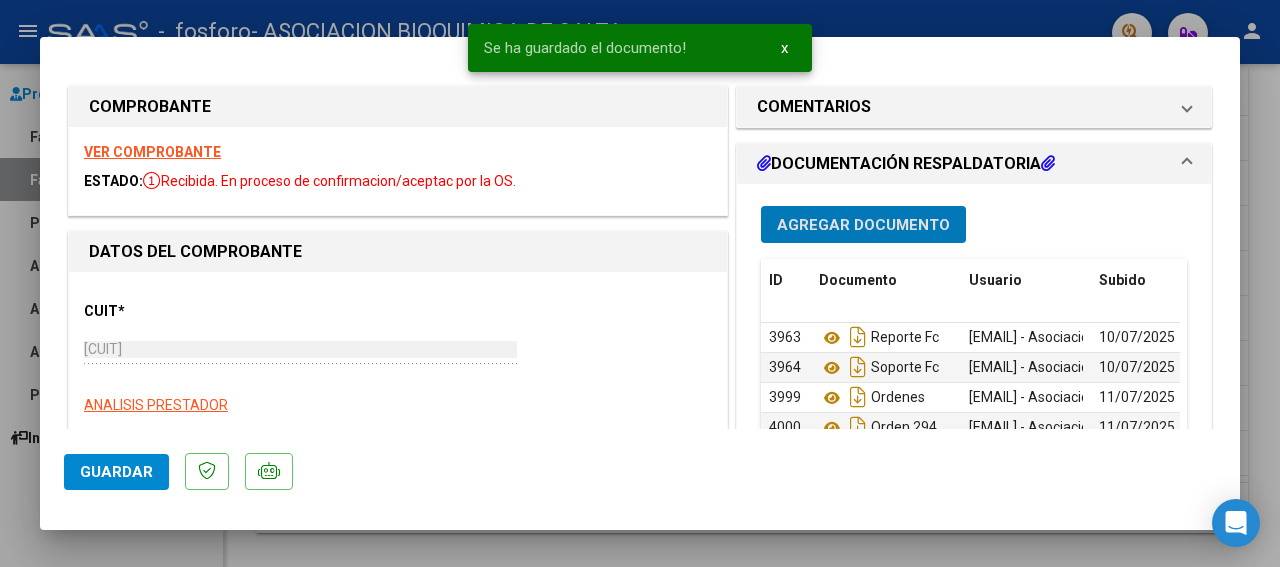 click on "Agregar Documento" at bounding box center (863, 225) 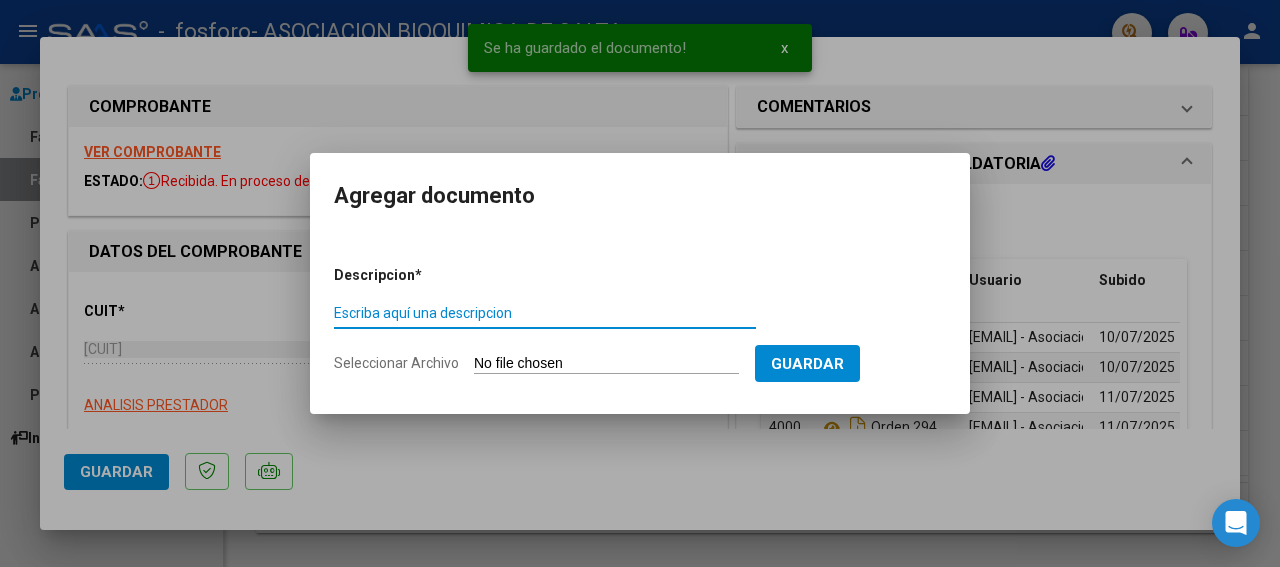 click on "Seleccionar Archivo" at bounding box center (606, 364) 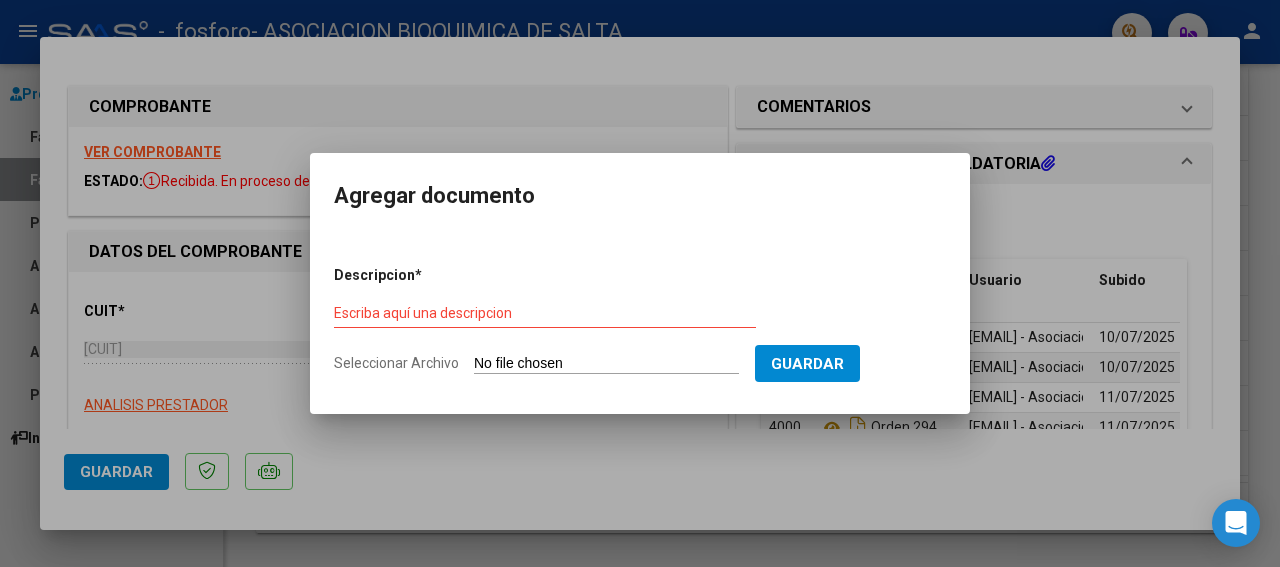 type on "C:\fakepath\OSPIF 062025 MP 294 (3).jpeg" 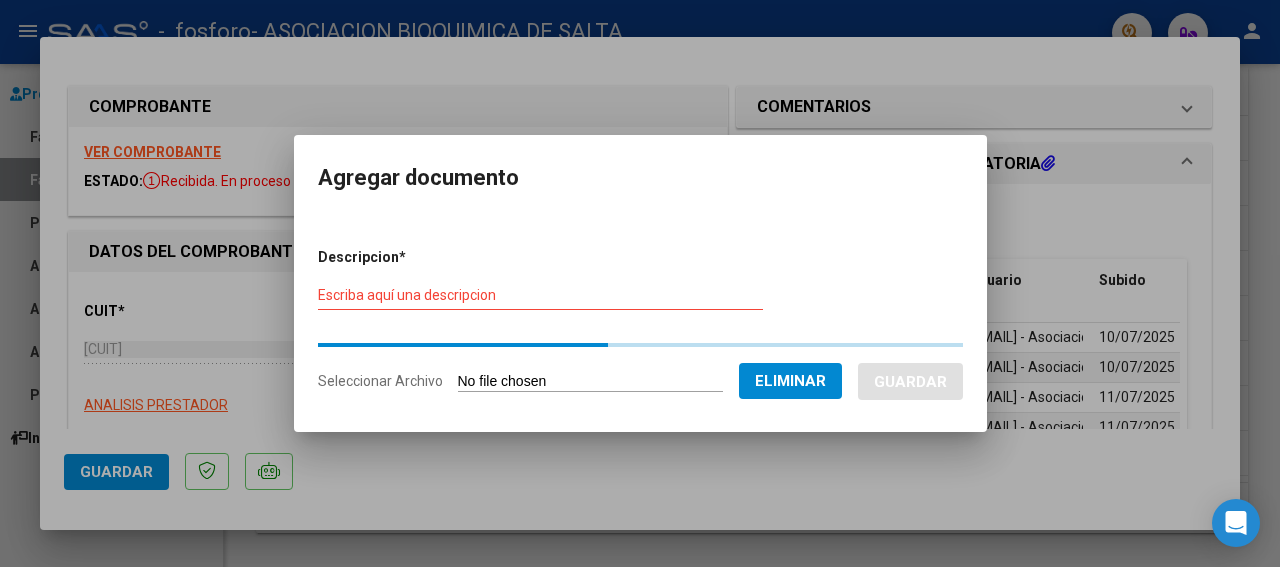 click on "Escriba aquí una descripcion" at bounding box center (540, 304) 